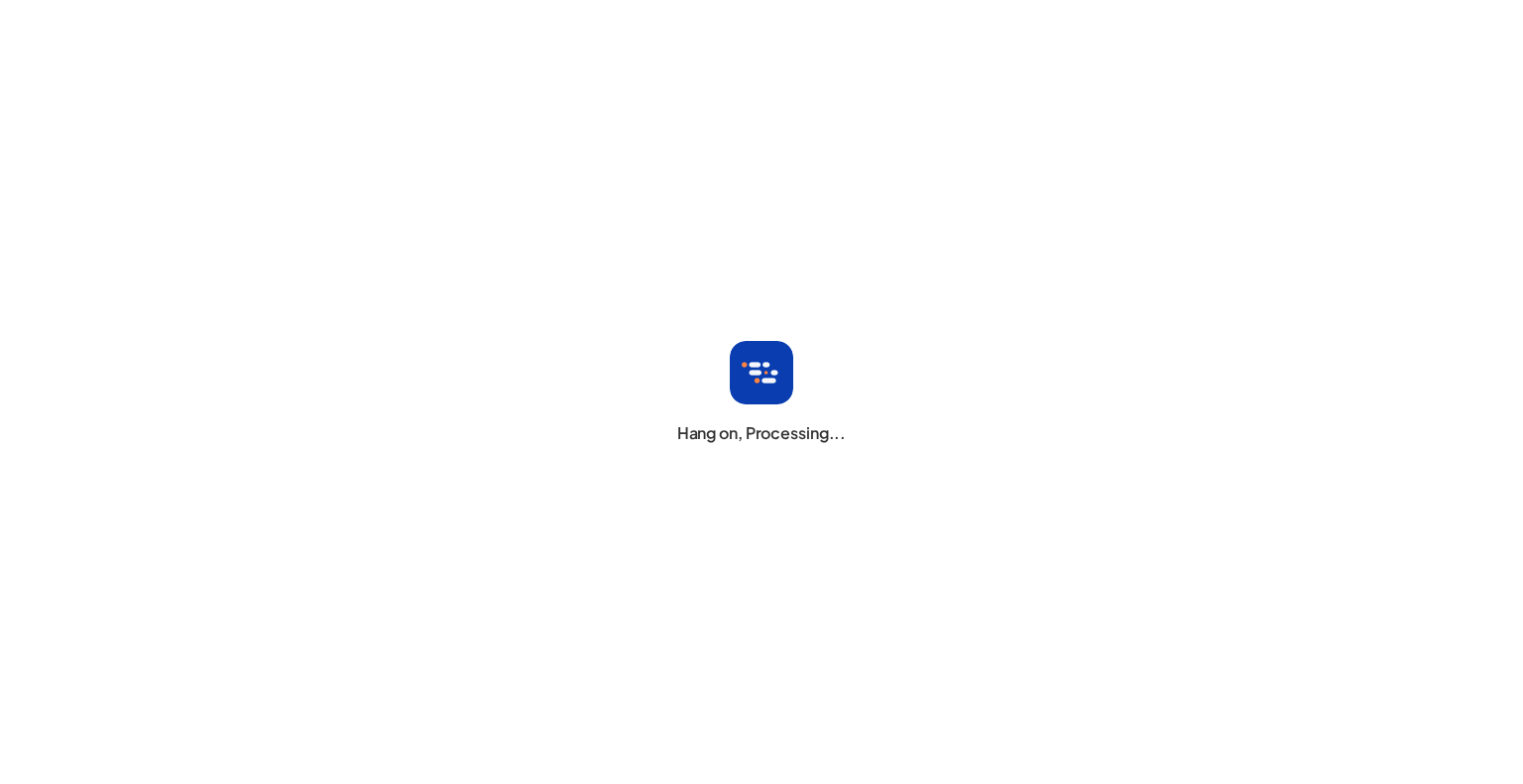 scroll, scrollTop: 0, scrollLeft: 0, axis: both 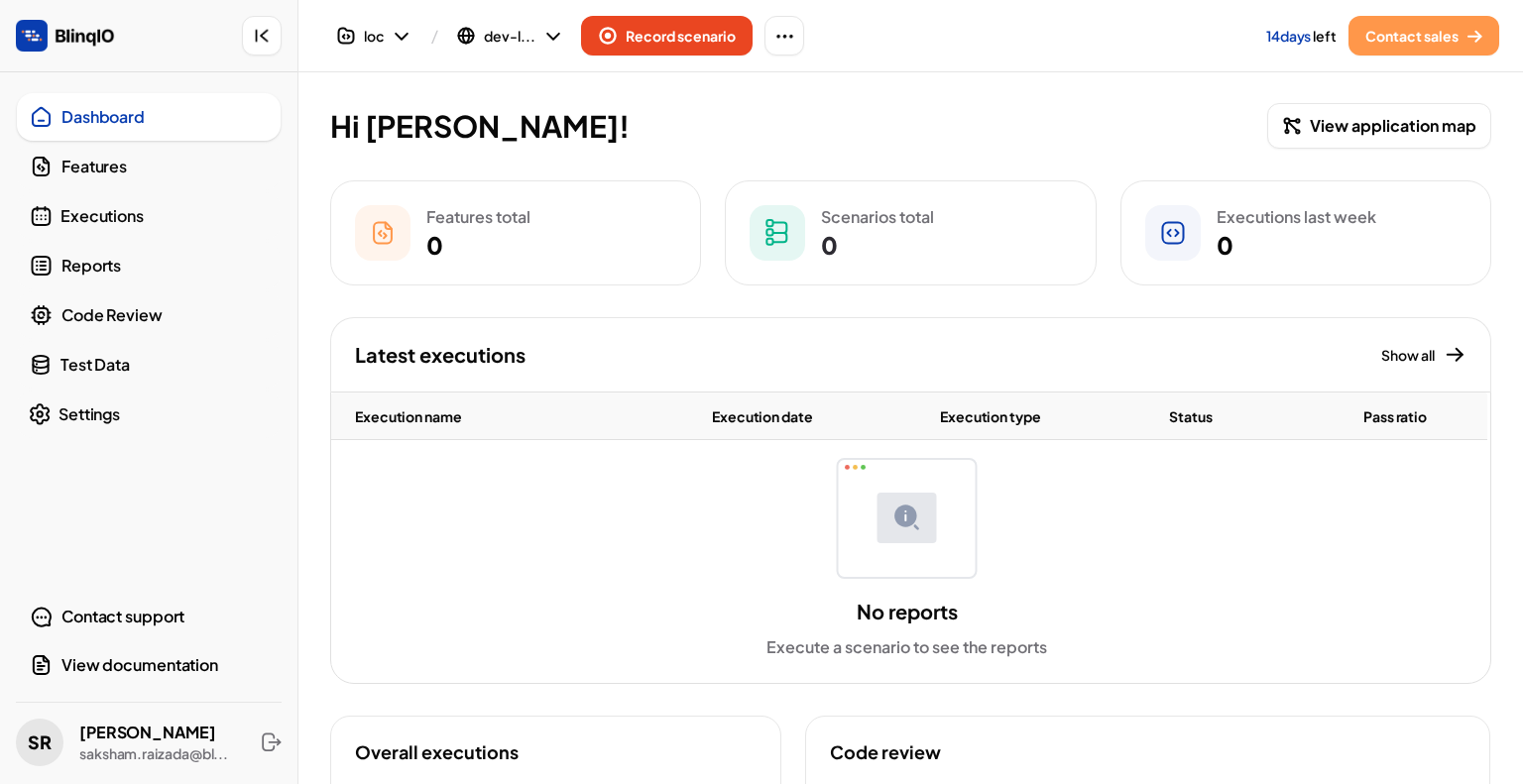 click on "Features" at bounding box center (149, 167) 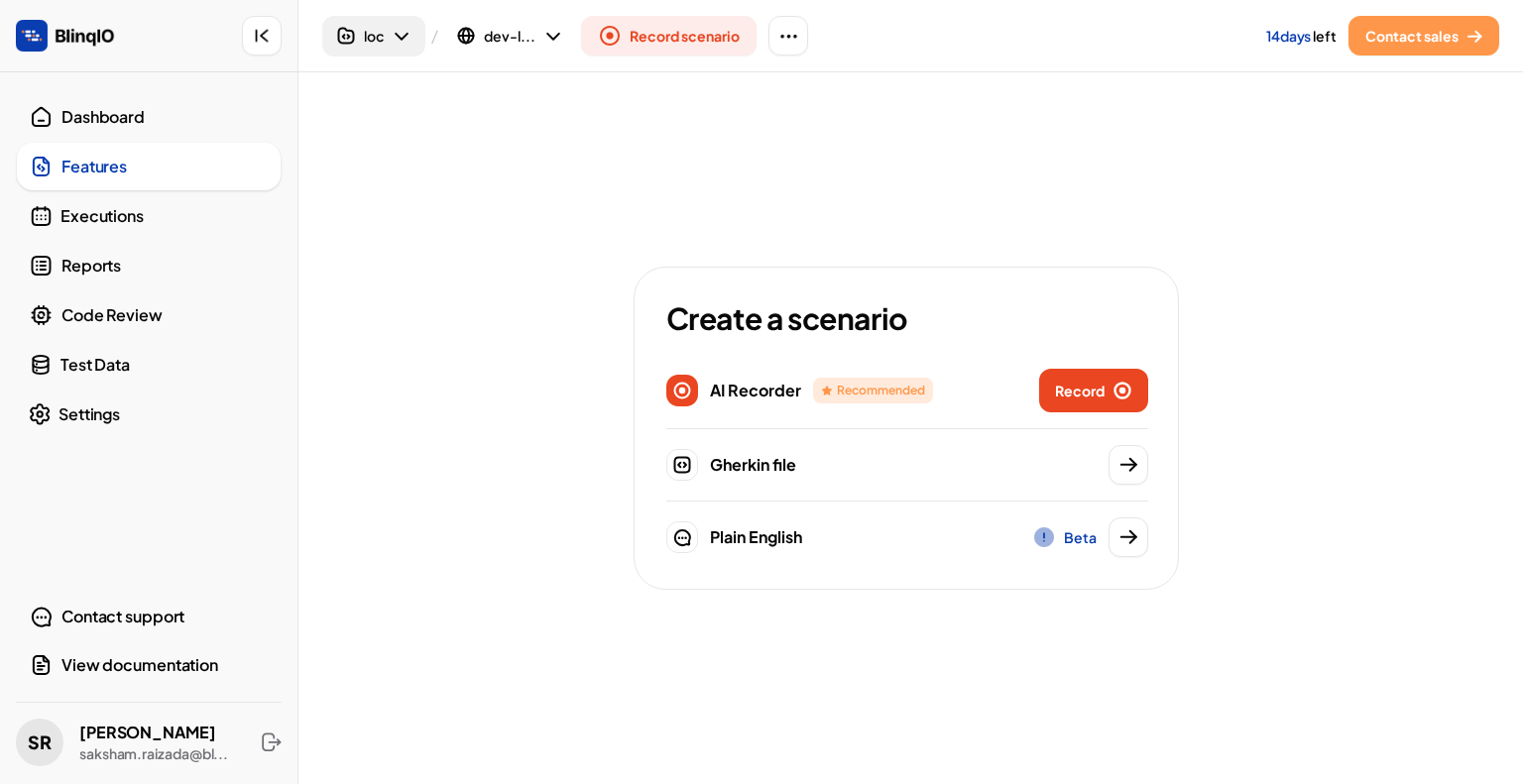 click 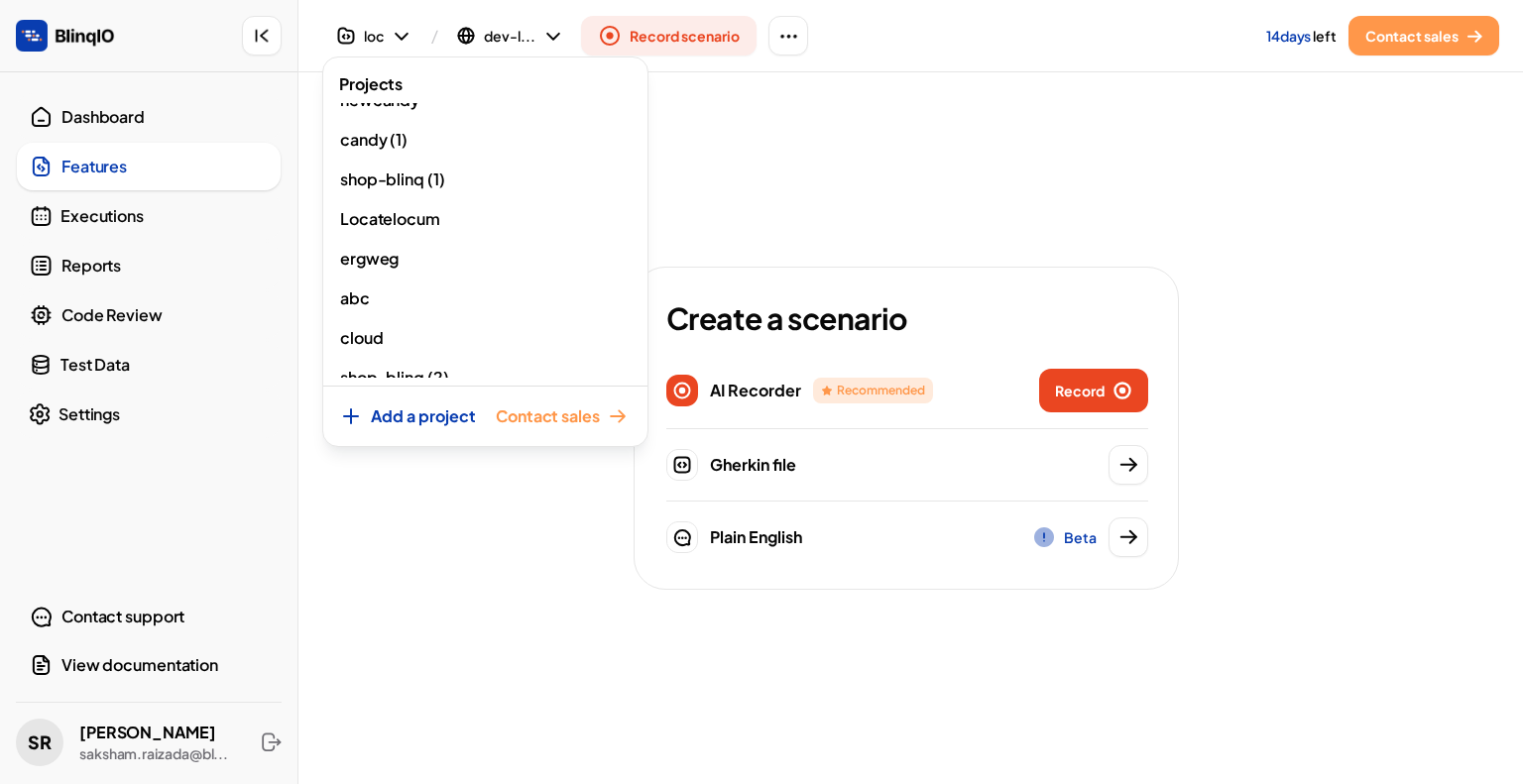 scroll, scrollTop: 1907, scrollLeft: 0, axis: vertical 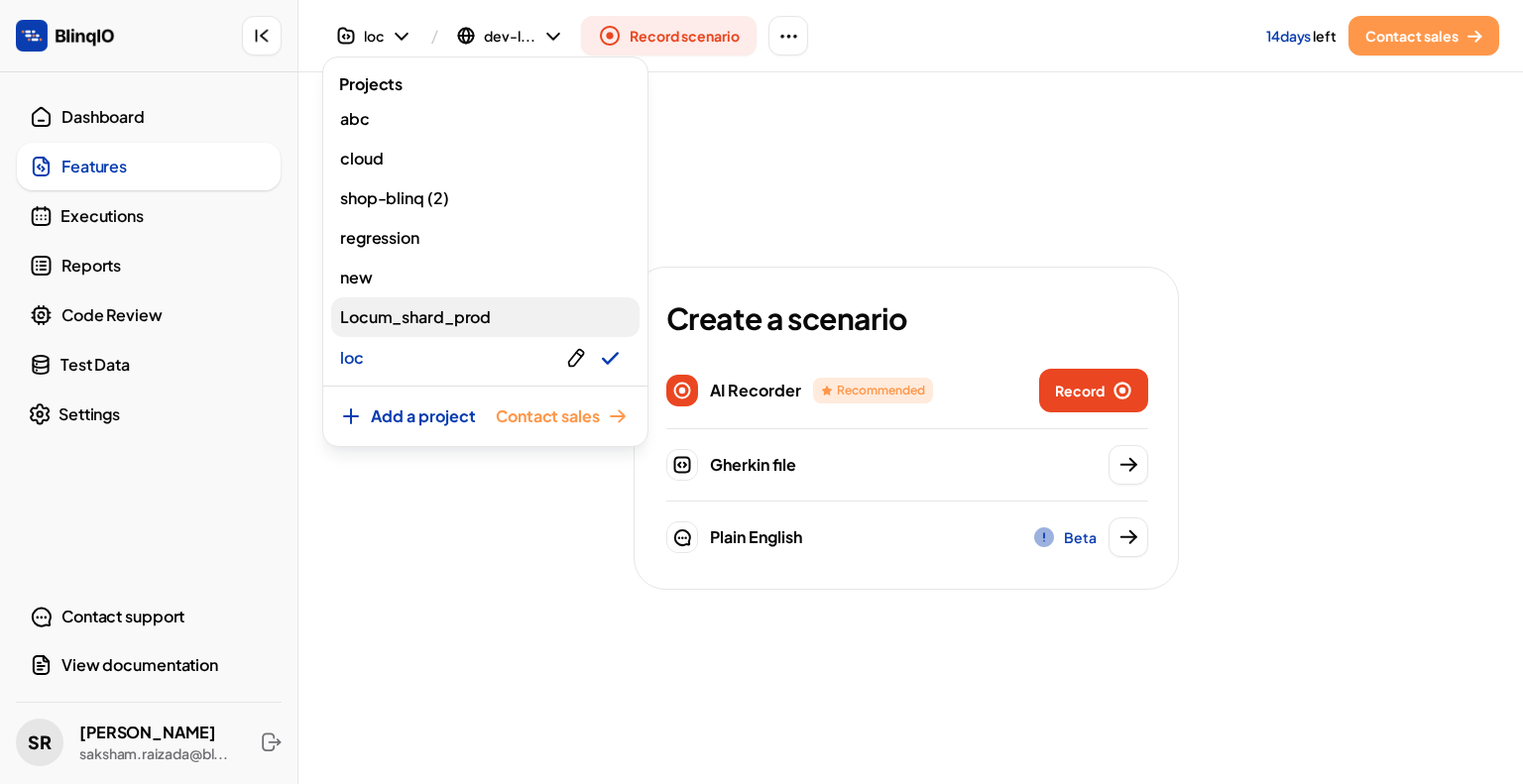 click on "Locum_shard_prod" at bounding box center (415, 317) 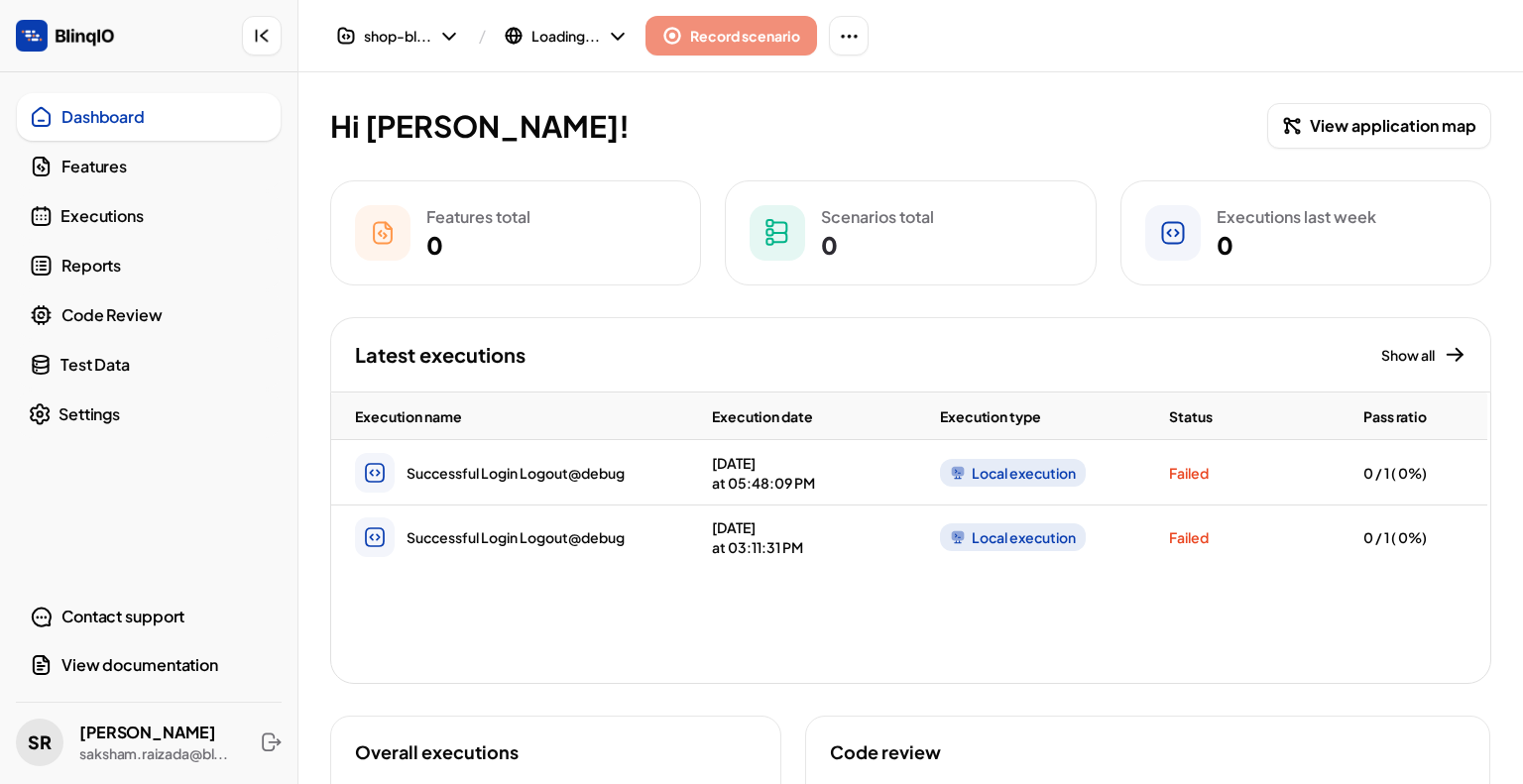 scroll, scrollTop: 1908, scrollLeft: 0, axis: vertical 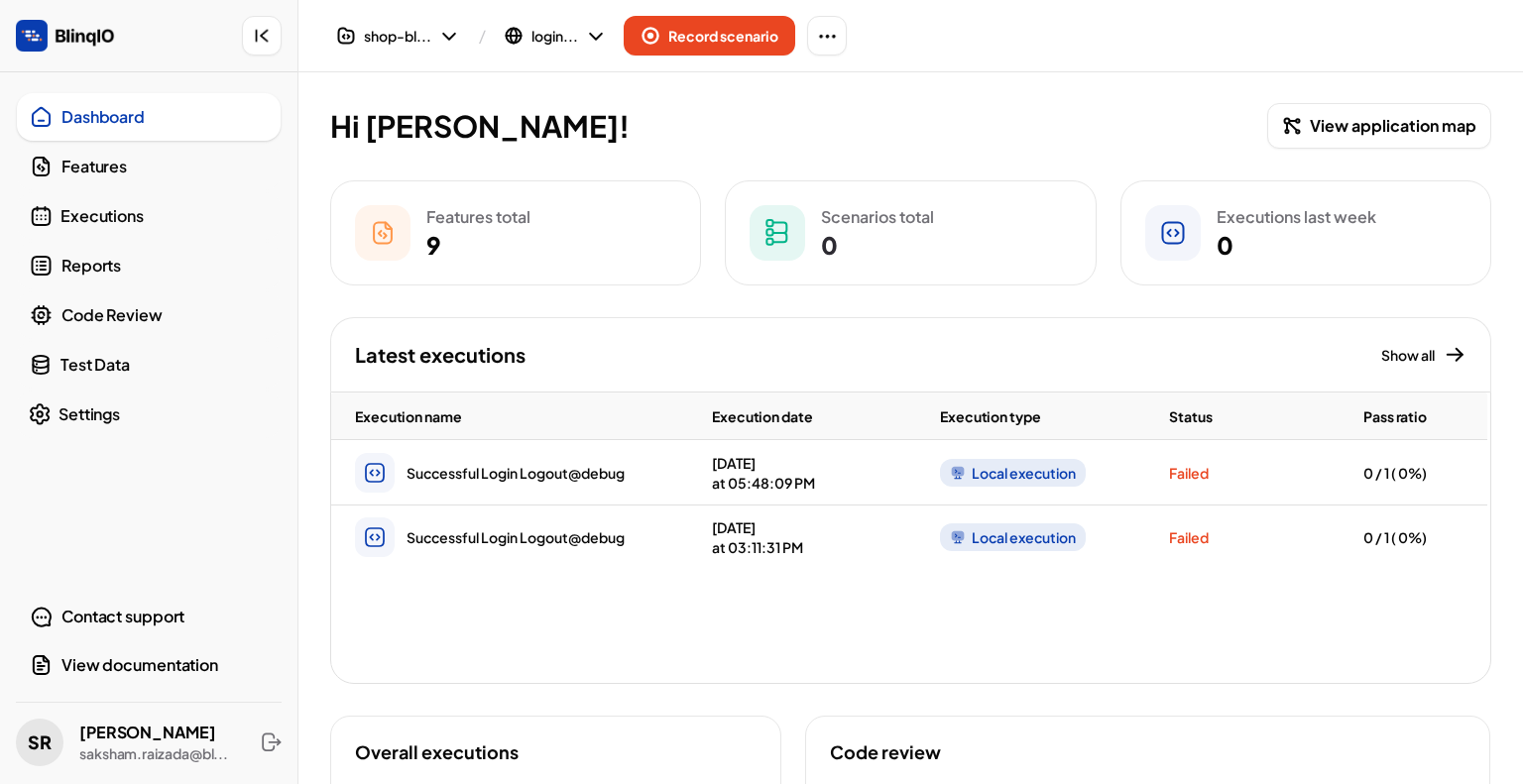 click on "Features" at bounding box center [165, 167] 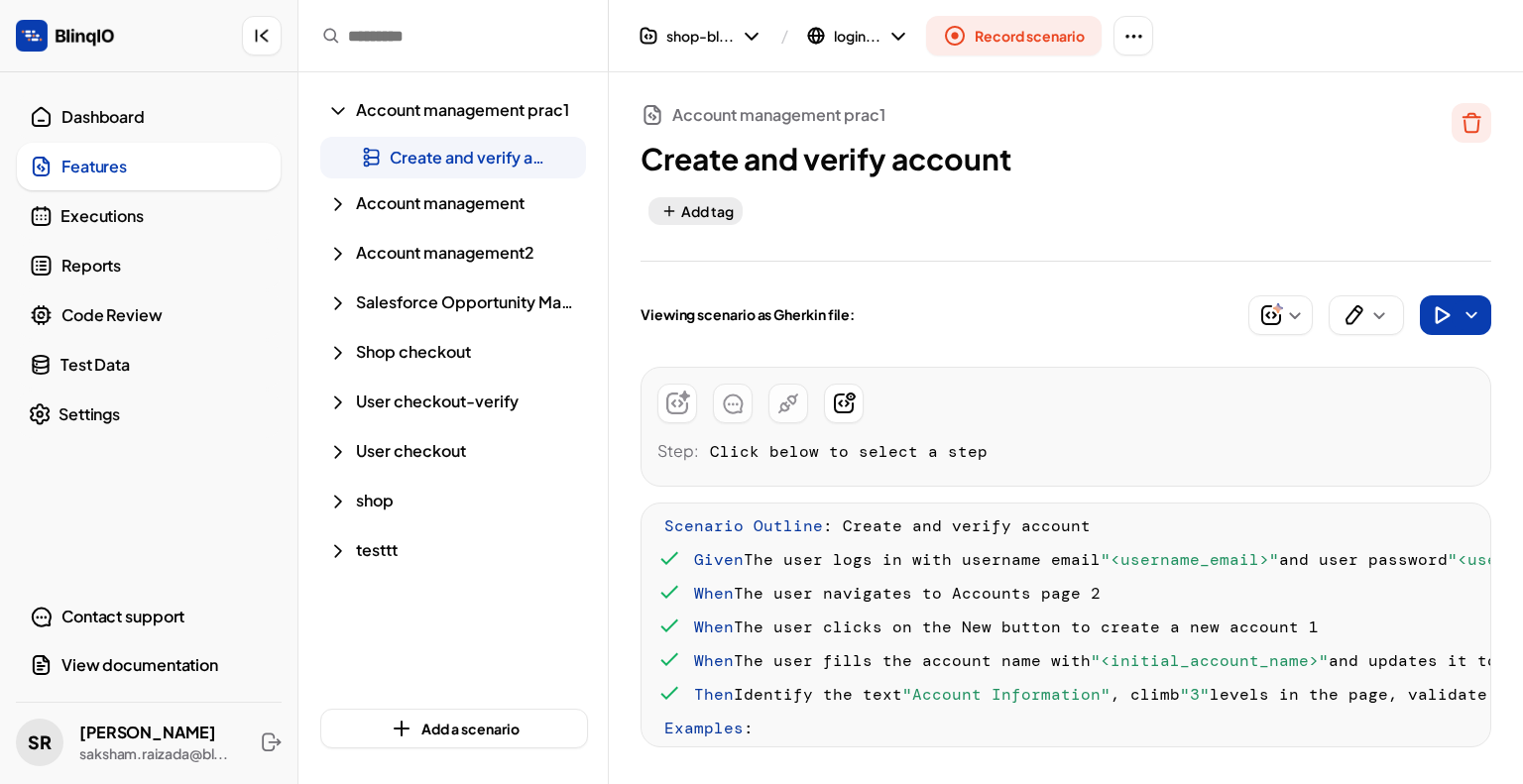 click on "Dashboard" at bounding box center (165, 117) 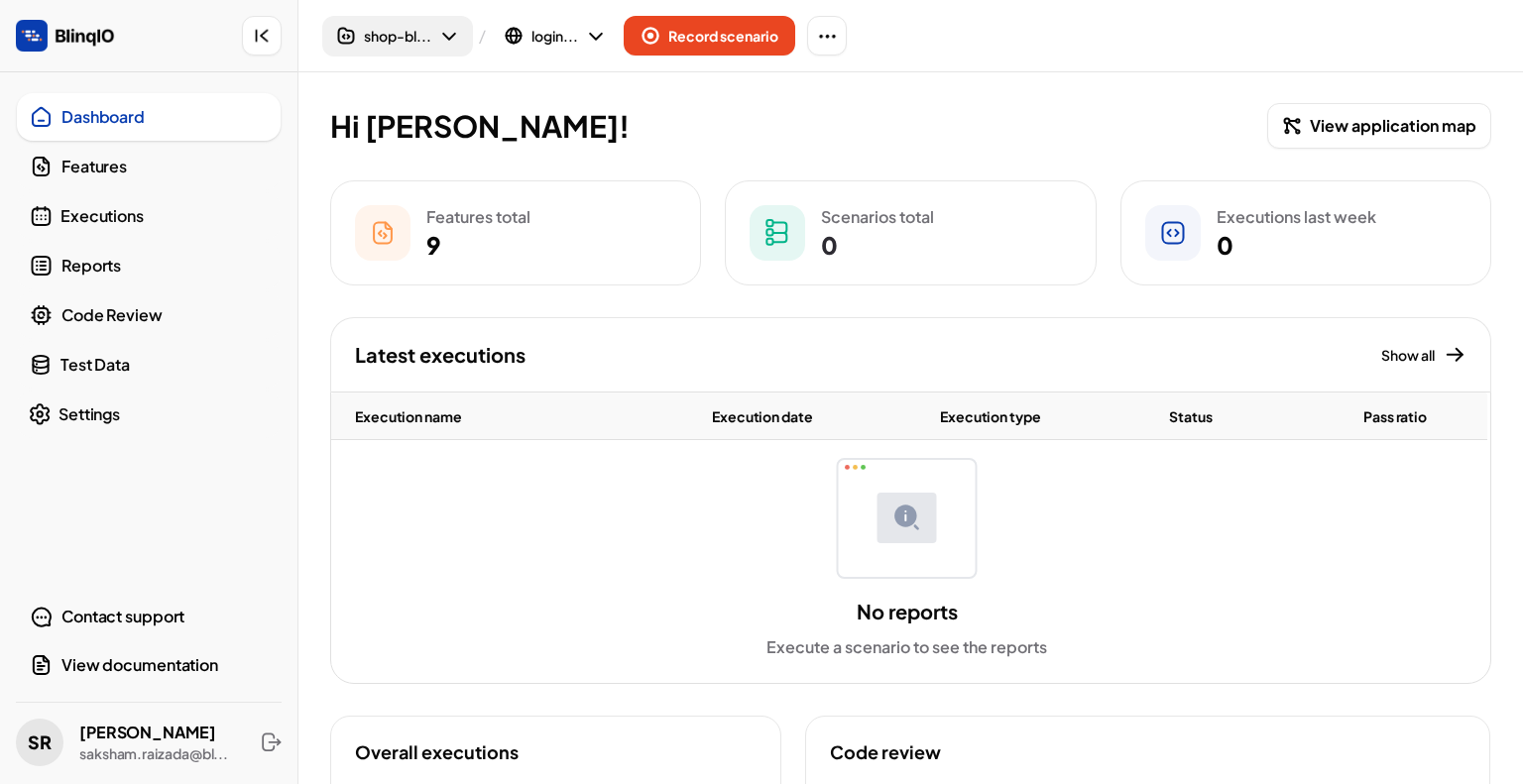 click on "shop-bl..." at bounding box center (398, 36) 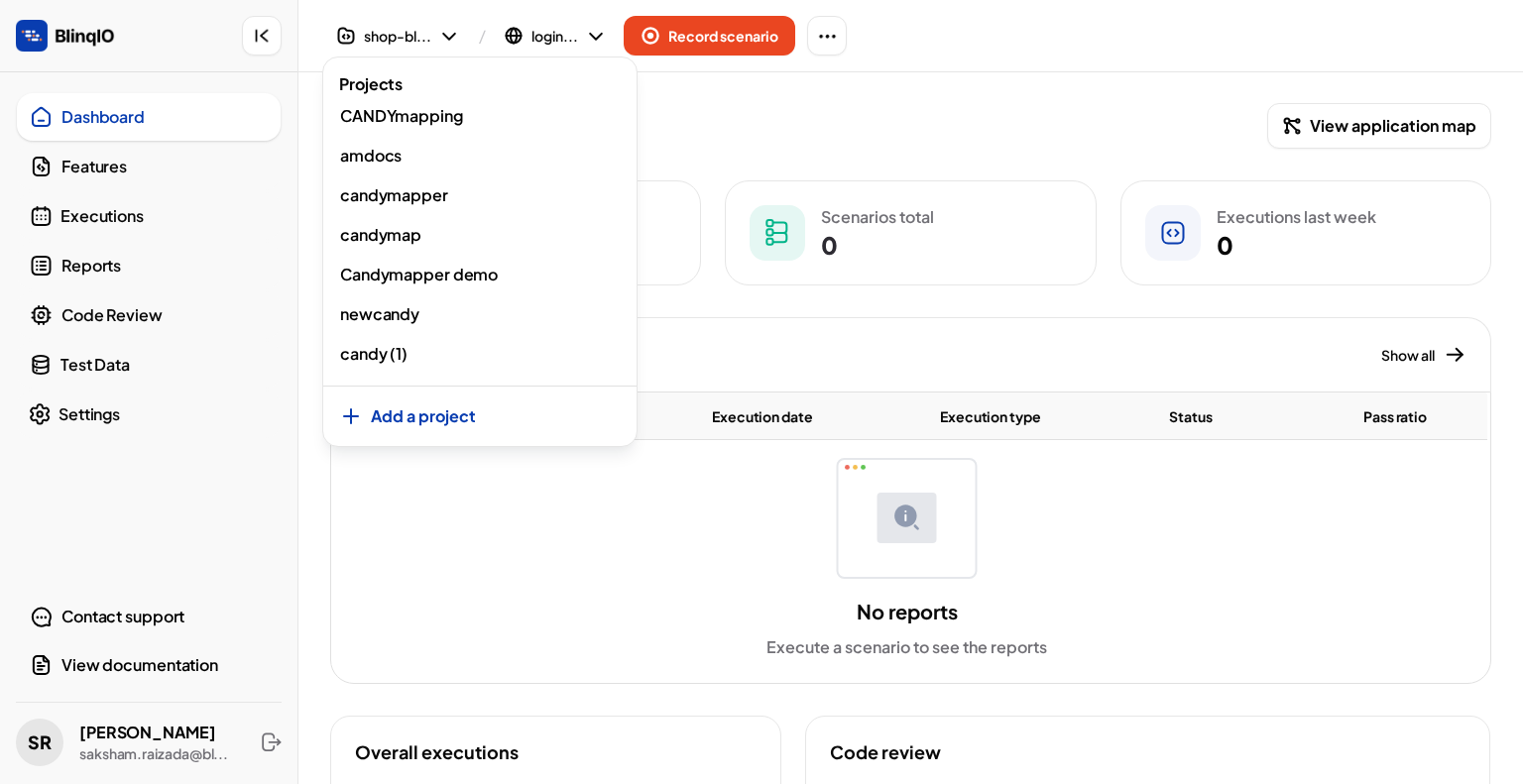 scroll, scrollTop: 1907, scrollLeft: 0, axis: vertical 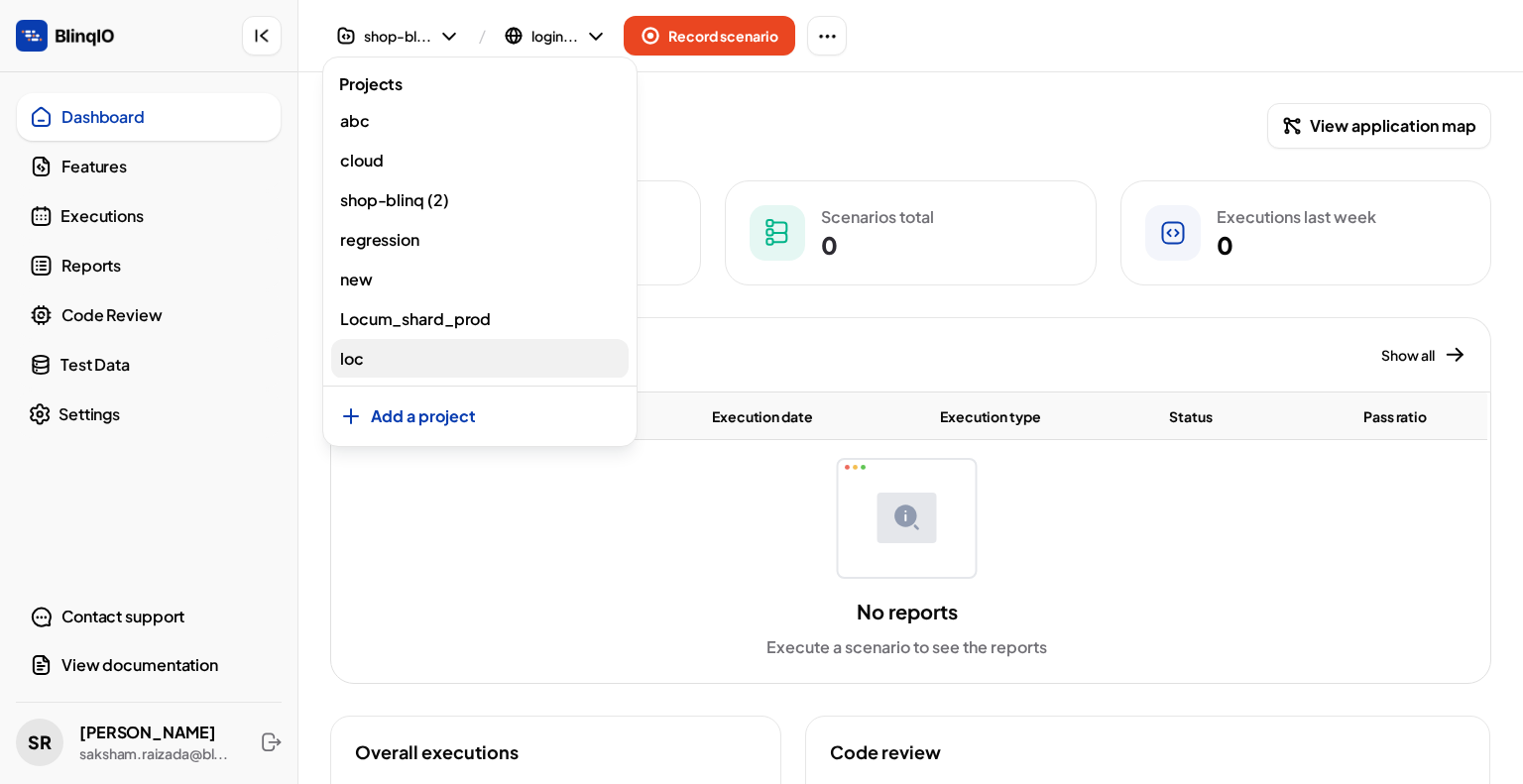 click on "loc" at bounding box center (480, 359) 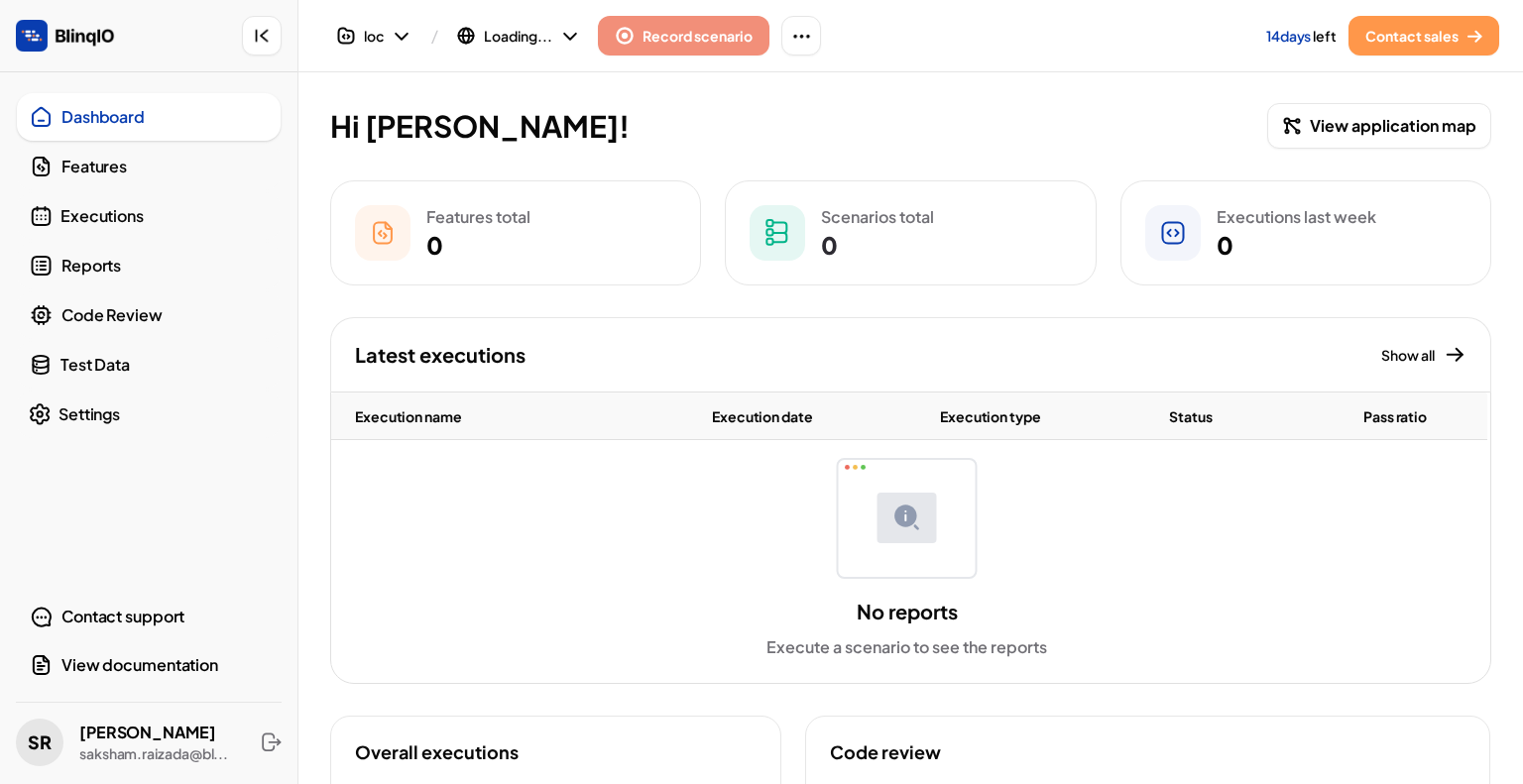 scroll, scrollTop: 1905, scrollLeft: 0, axis: vertical 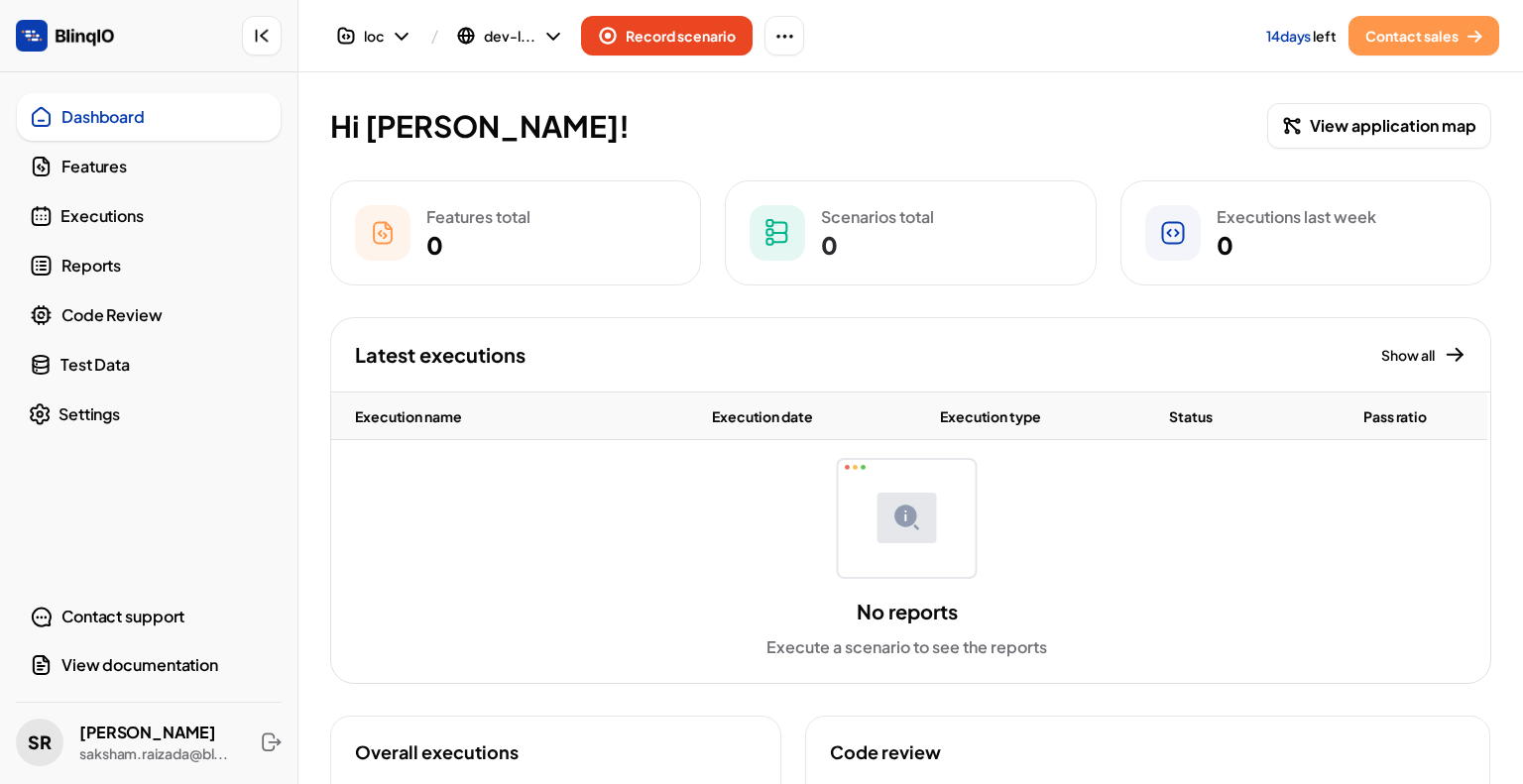 click on "Latest executions Show all" at bounding box center [910, 354] 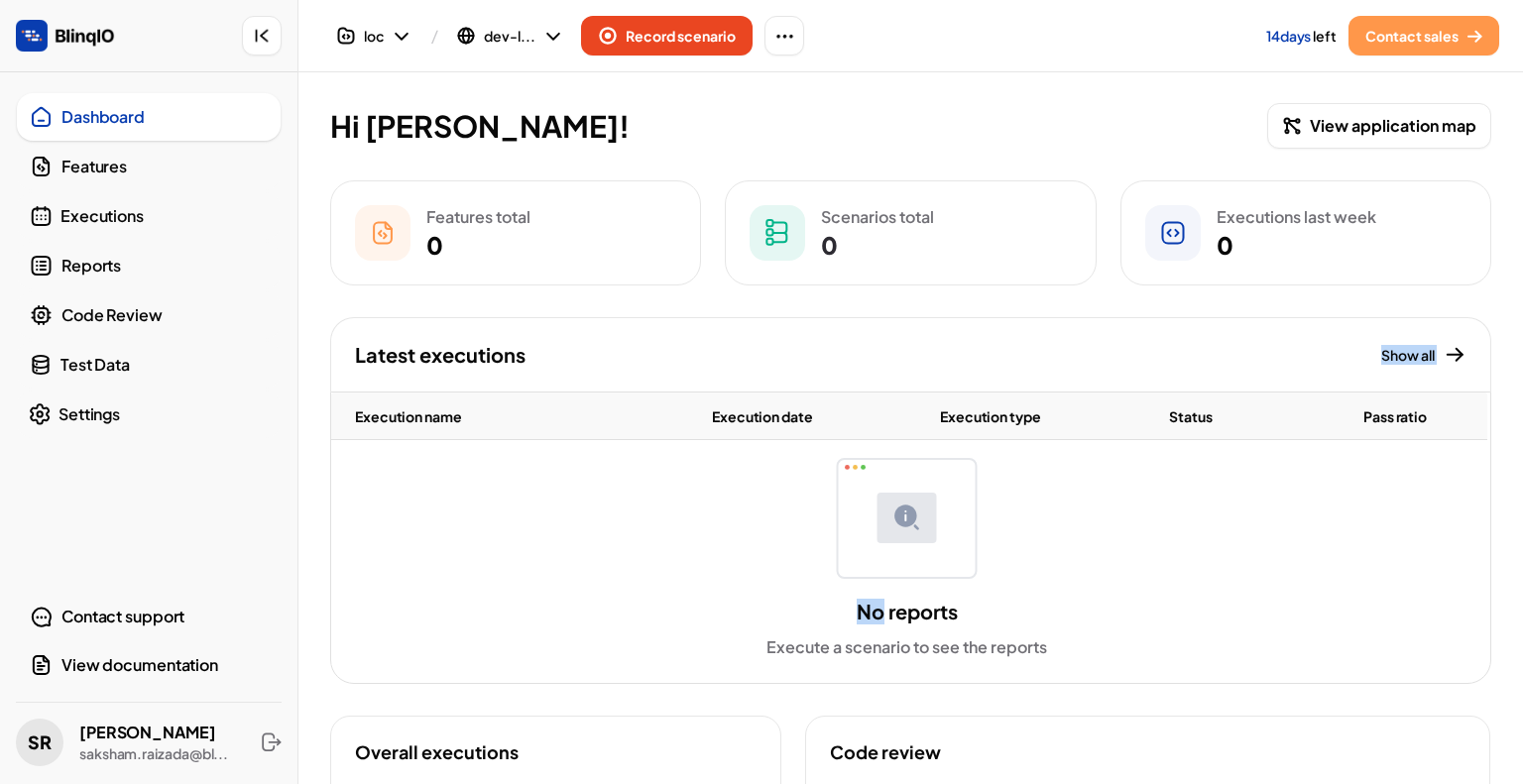 drag, startPoint x: 1011, startPoint y: 360, endPoint x: 843, endPoint y: 517, distance: 229.9413 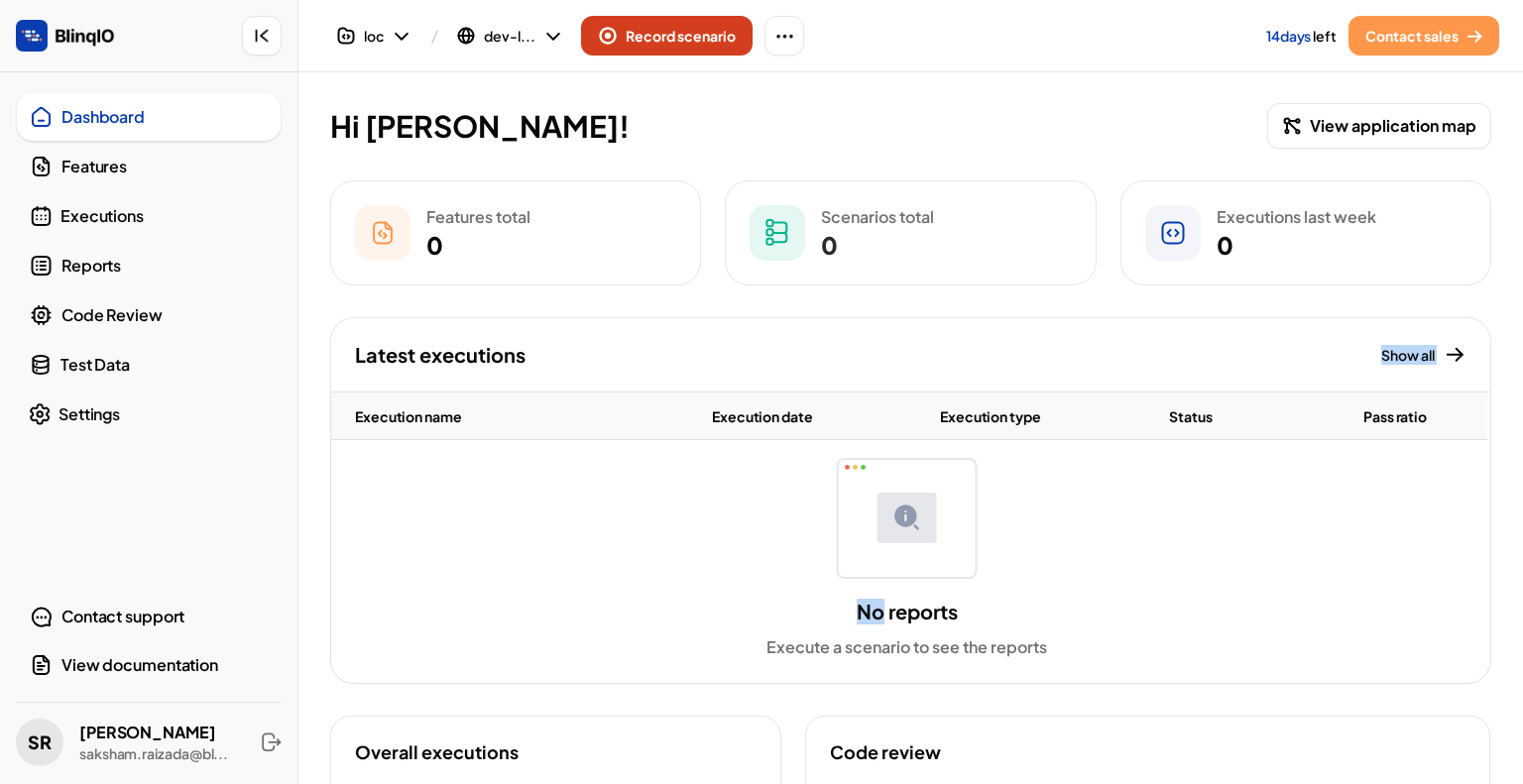 click on "Record scenario" at bounding box center (680, 36) 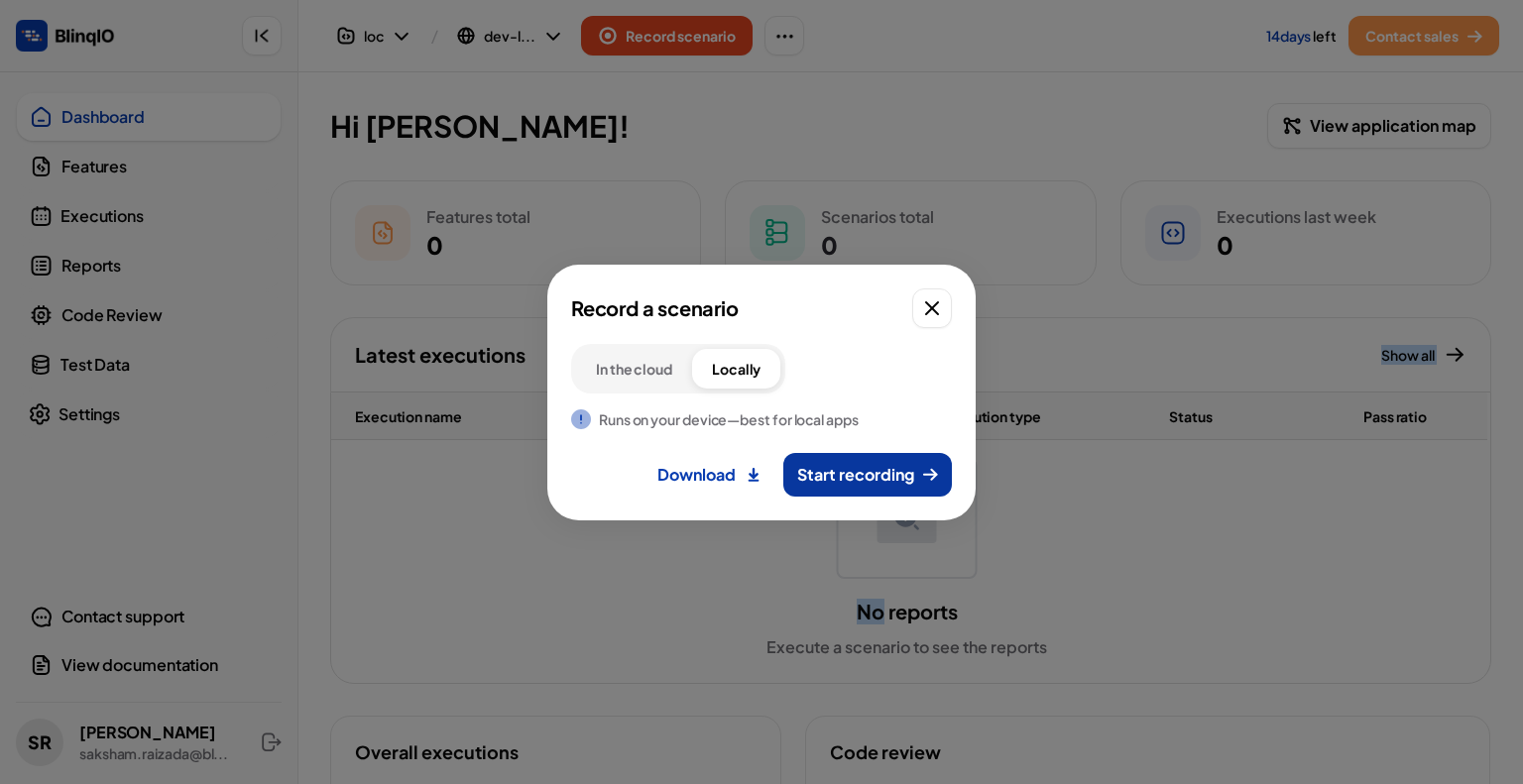 click on "Start recording" at bounding box center (856, 475) 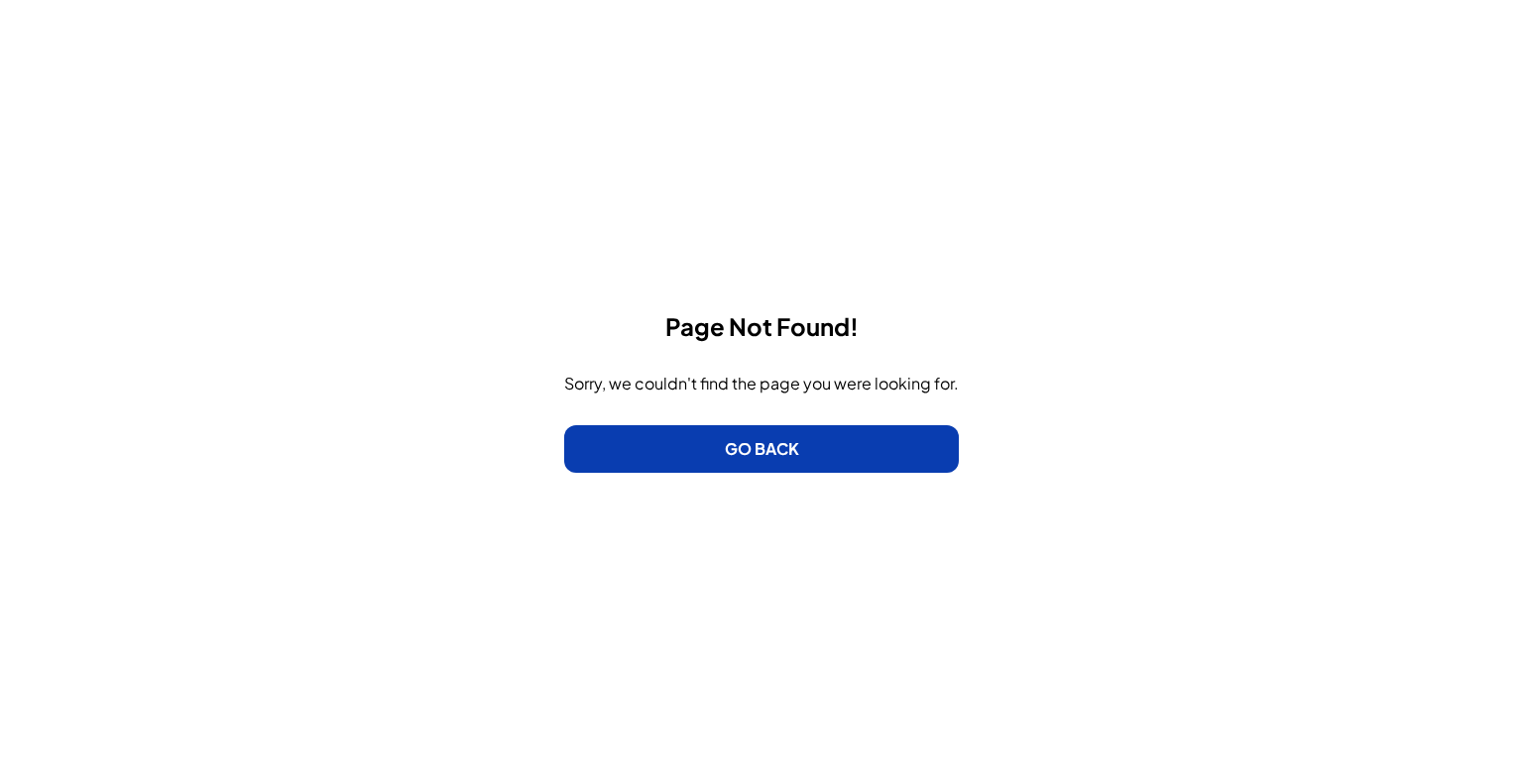 click on "Page Not Found! Sorry, we couldn't find the page you were looking for. GO BACK" at bounding box center [762, 392] 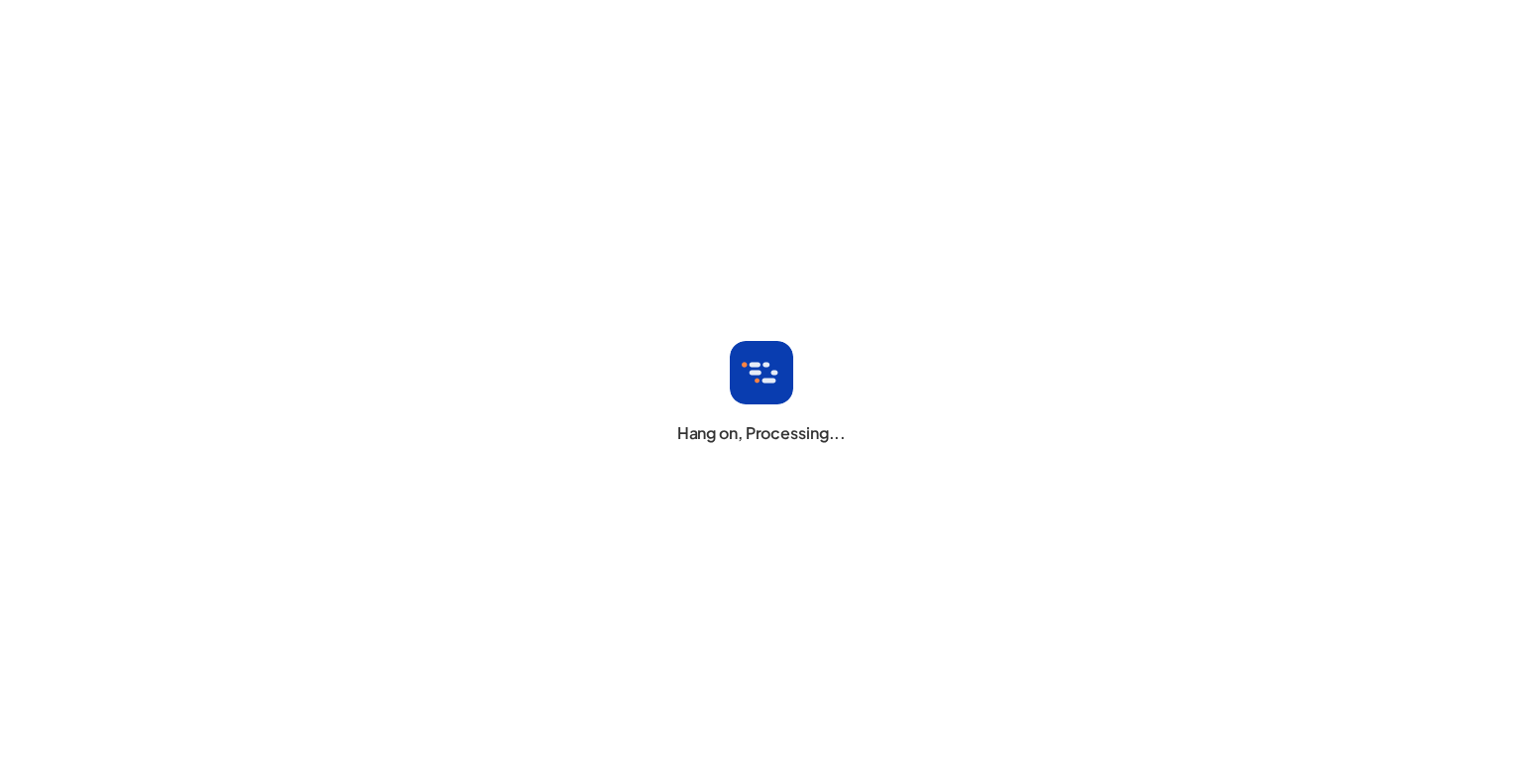 scroll, scrollTop: 0, scrollLeft: 0, axis: both 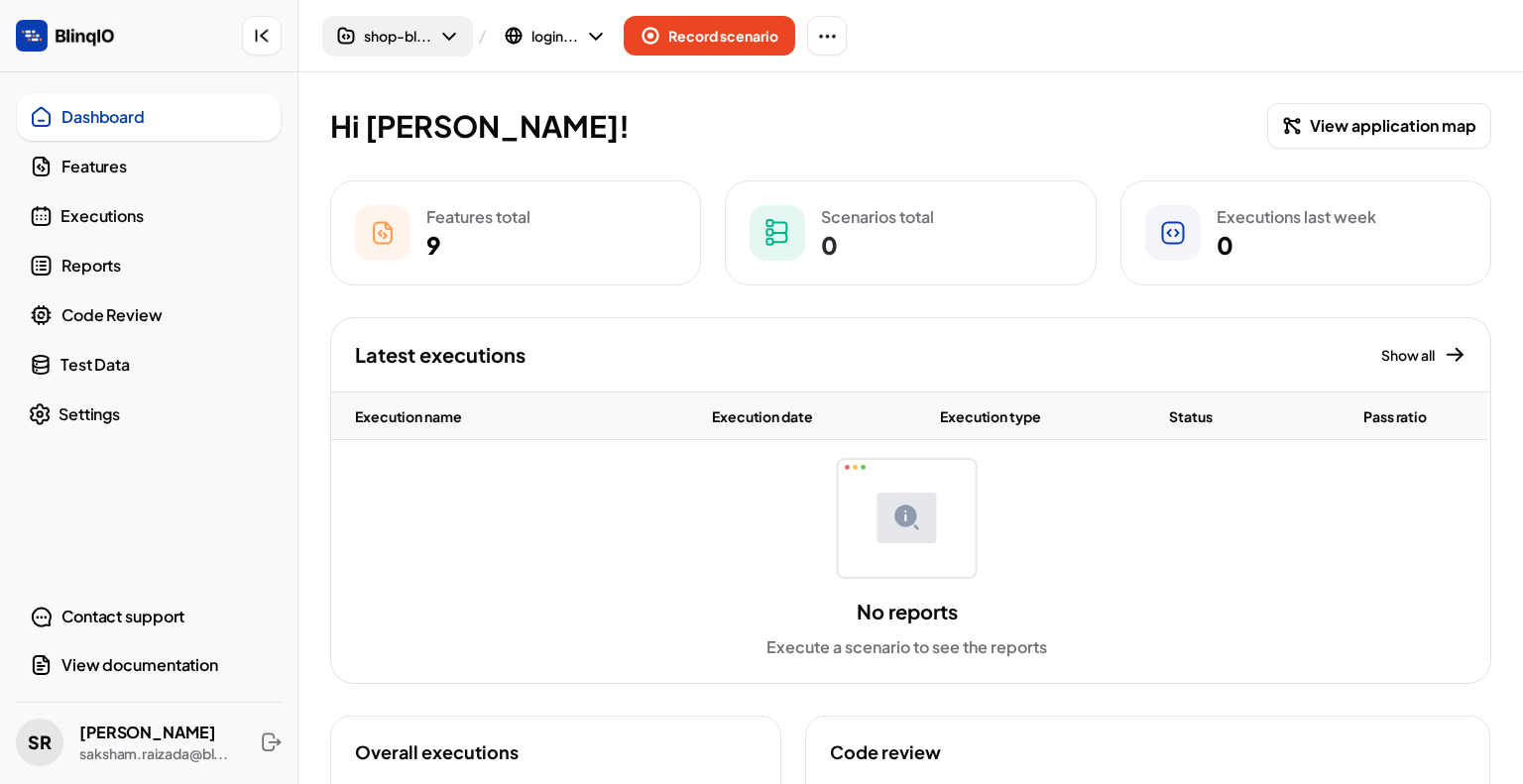click on "shop-bl..." at bounding box center (398, 36) 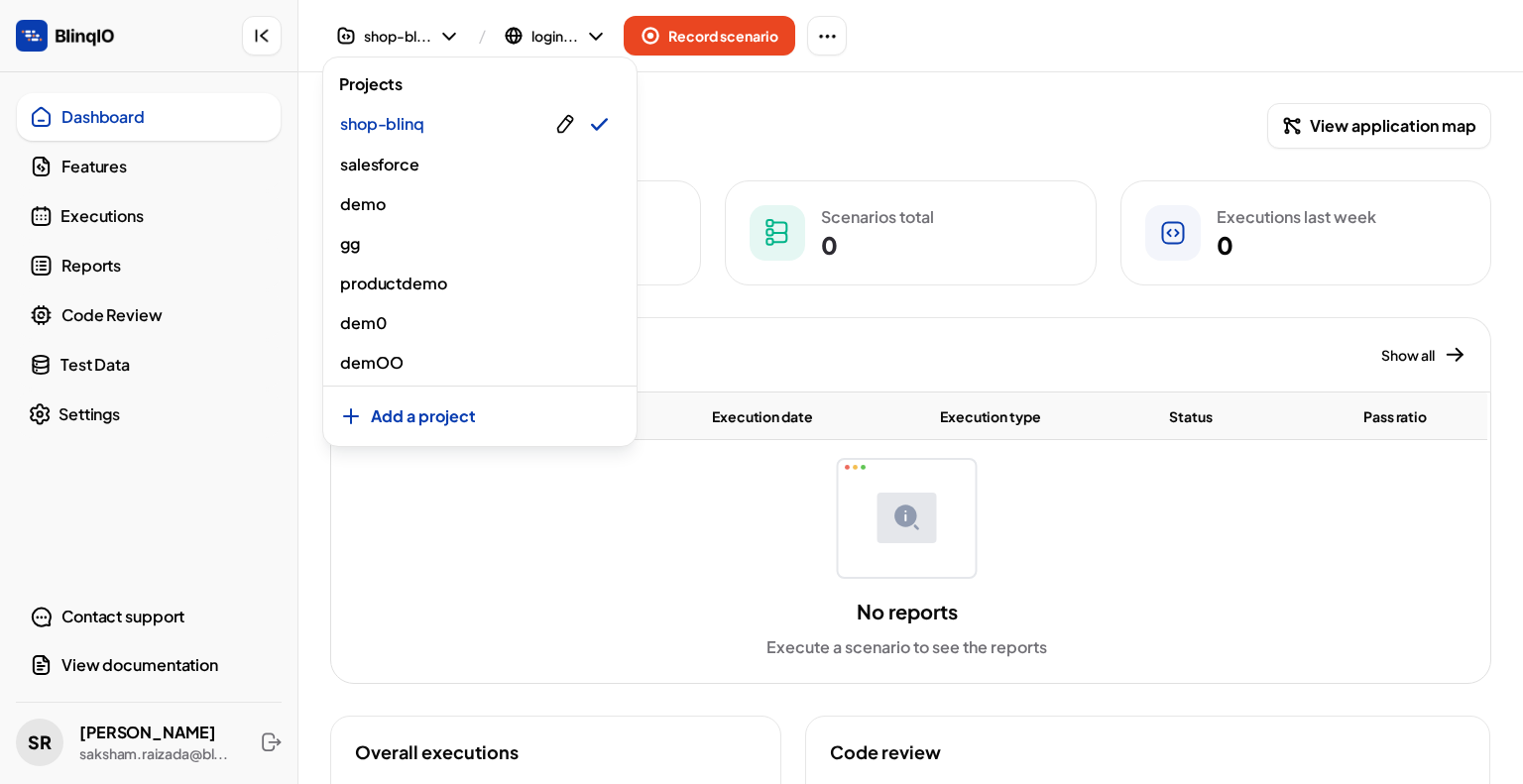 click on "Add a project" at bounding box center (423, 416) 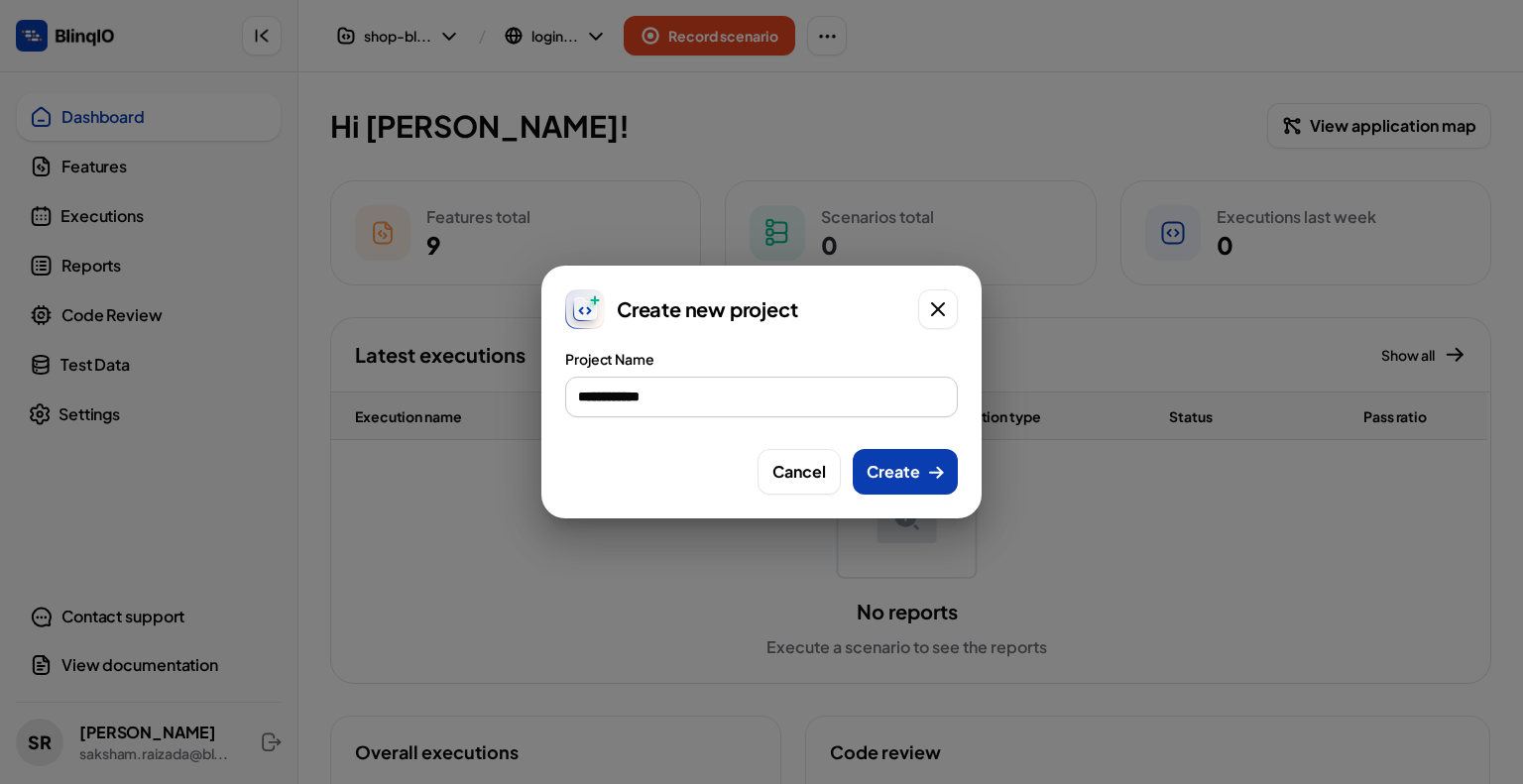 type on "**********" 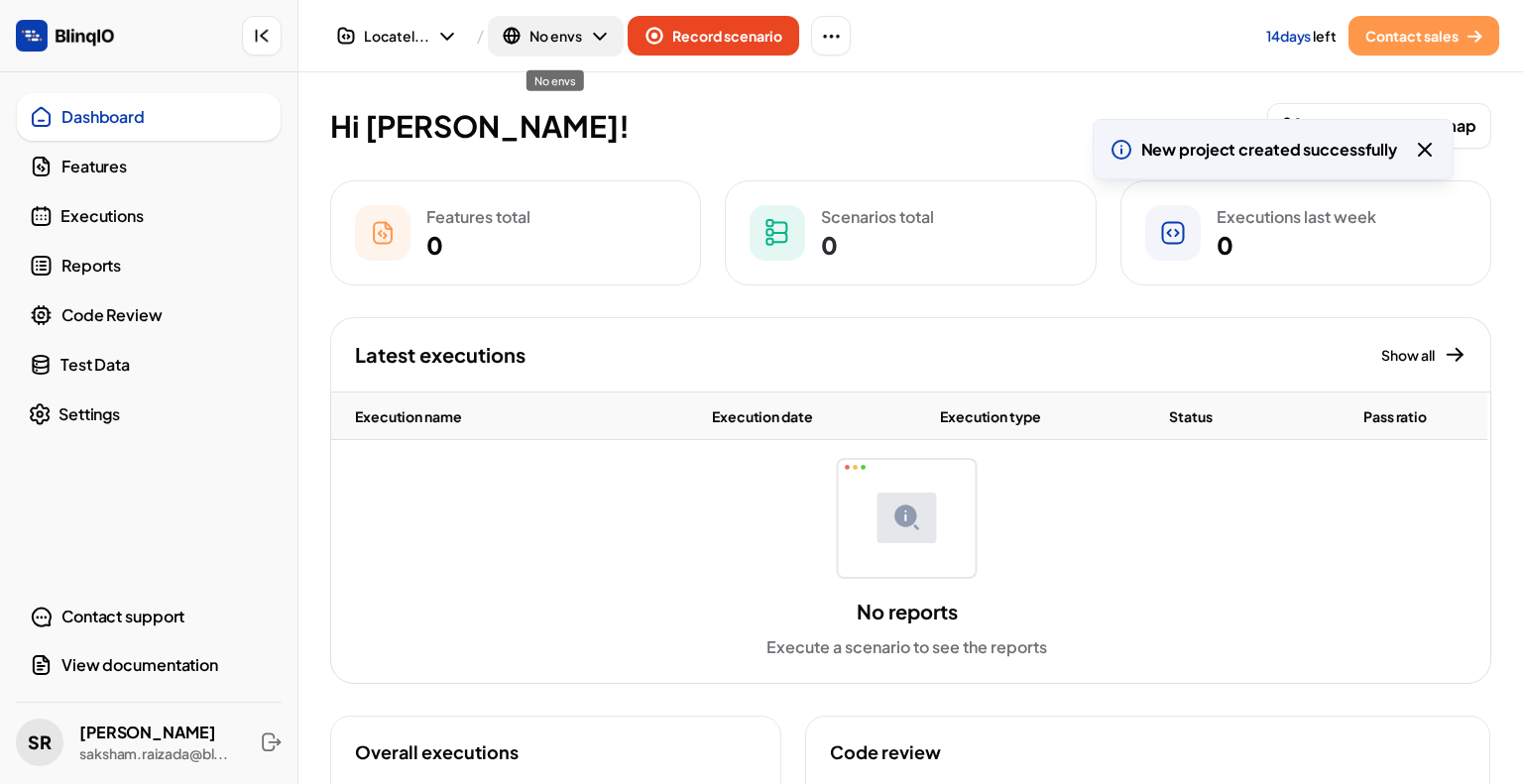 click on "No envs" at bounding box center [555, 36] 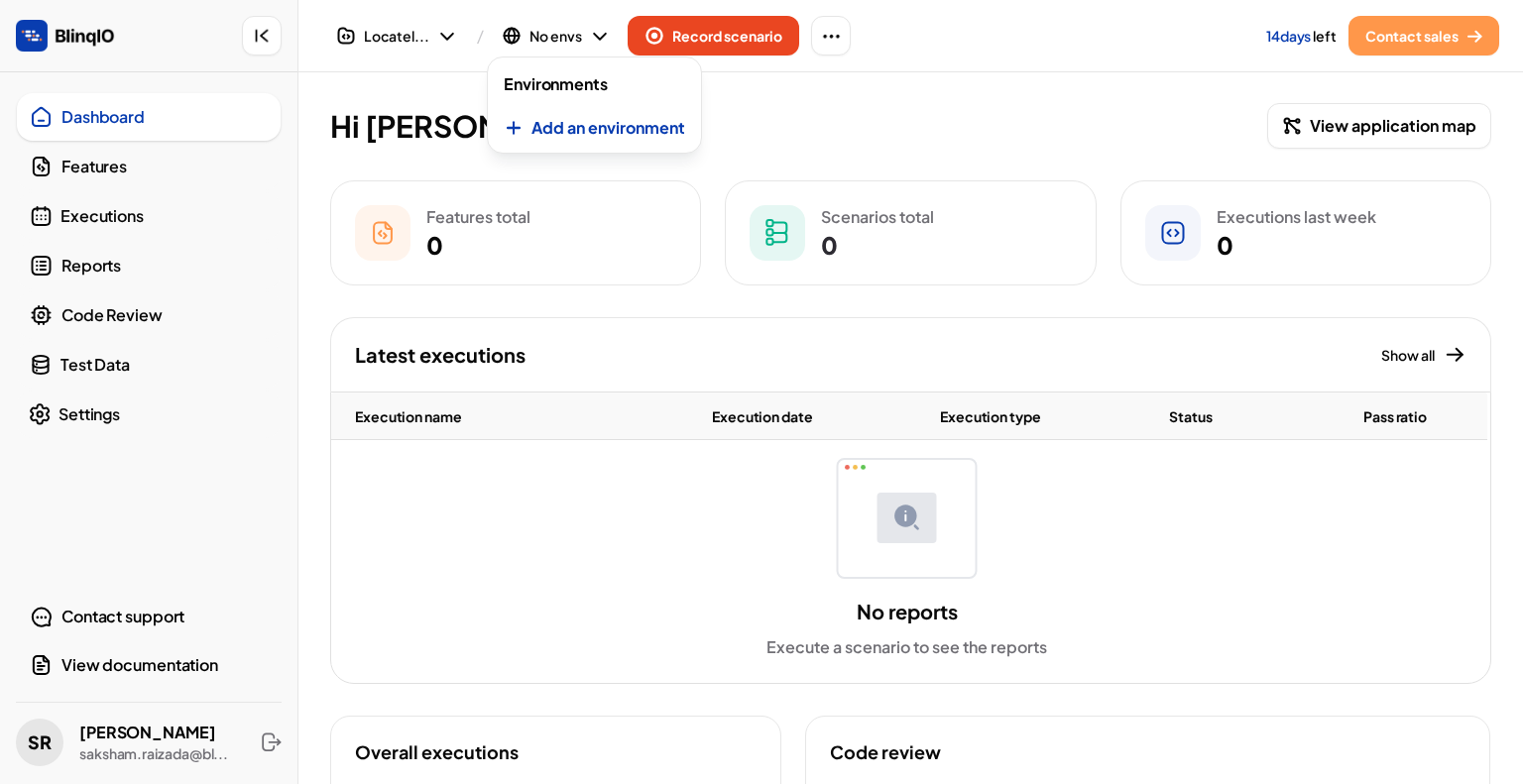 click on "Add an environment" at bounding box center (608, 128) 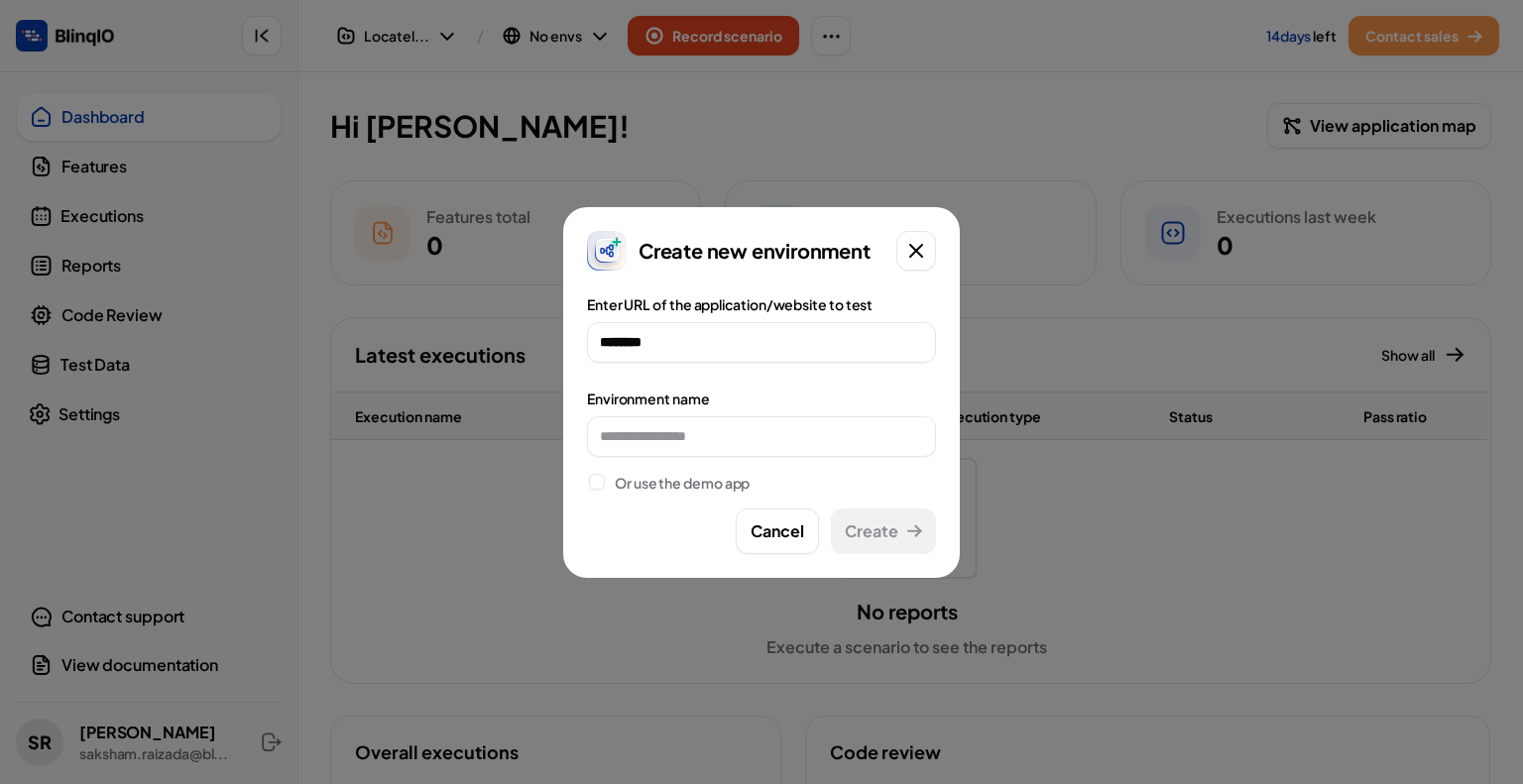 type on "*********" 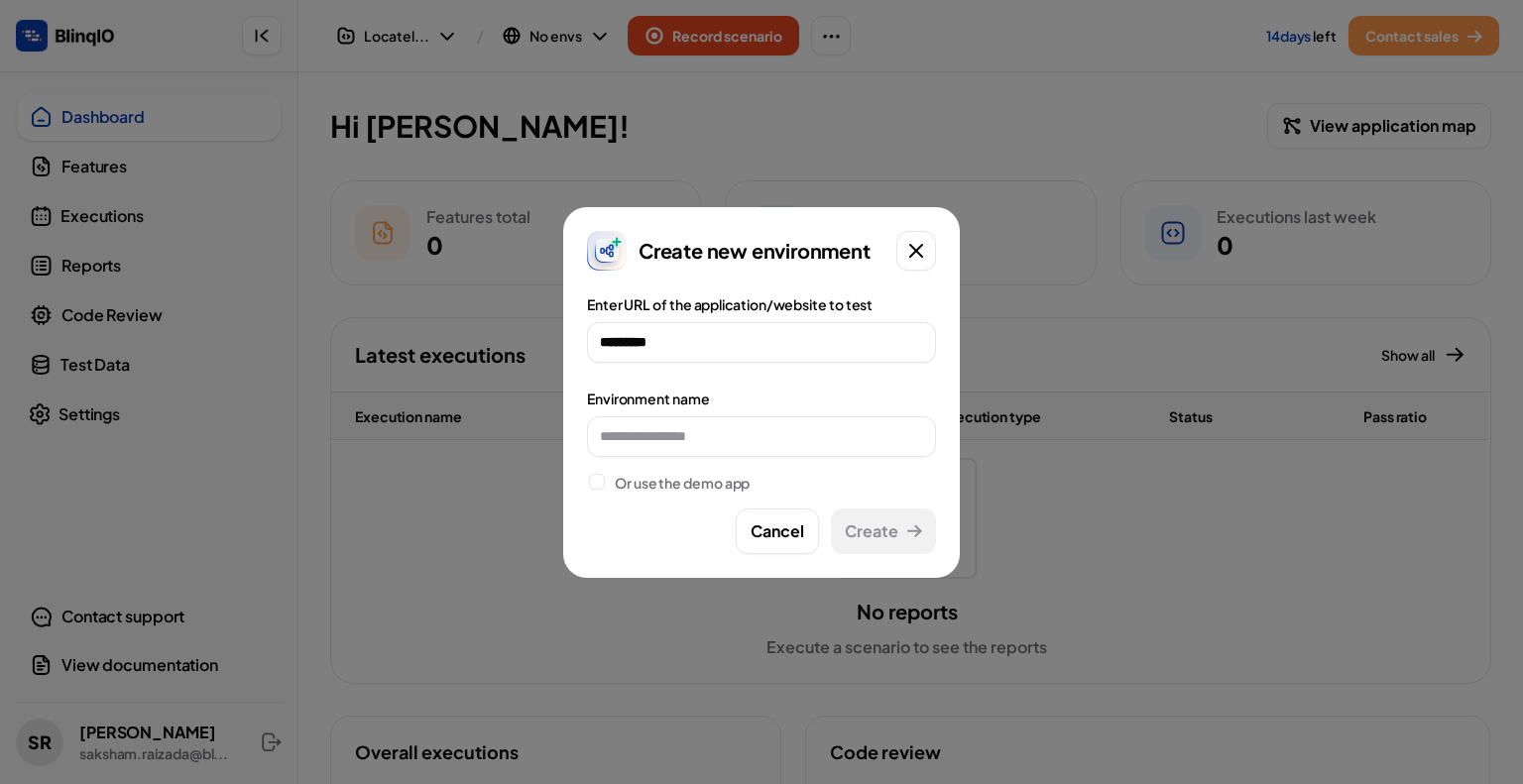 type on "*" 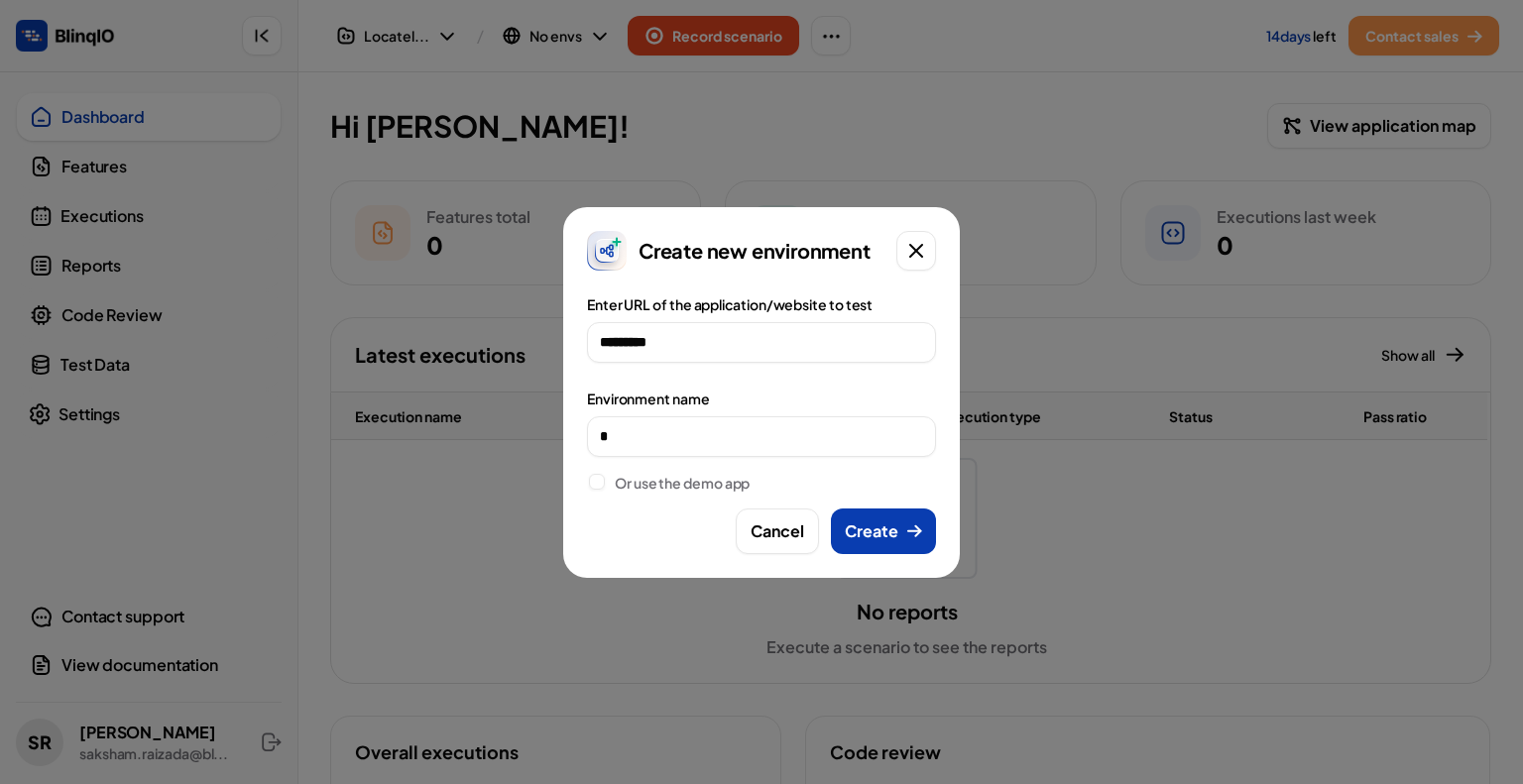 type on "**********" 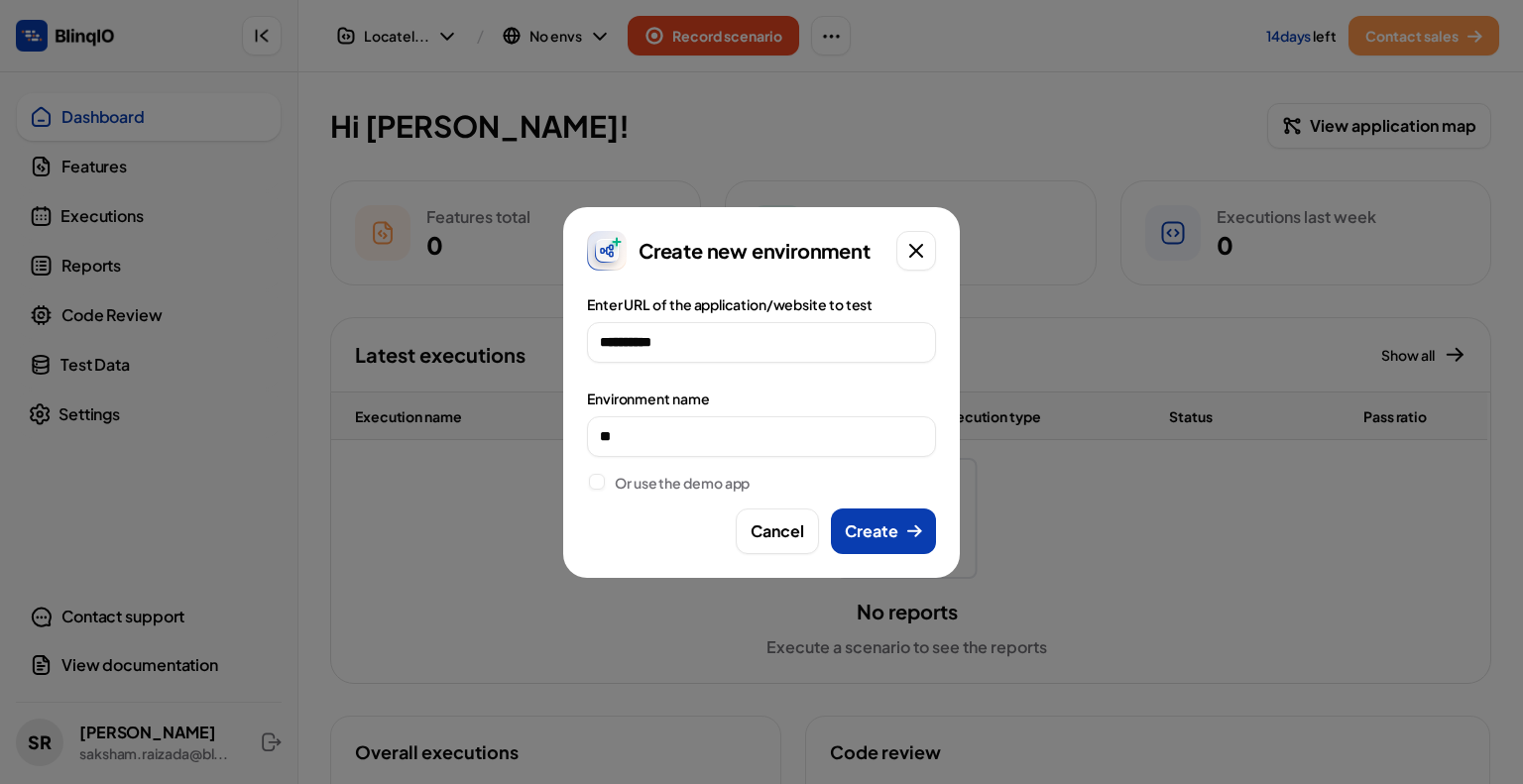 type on "**********" 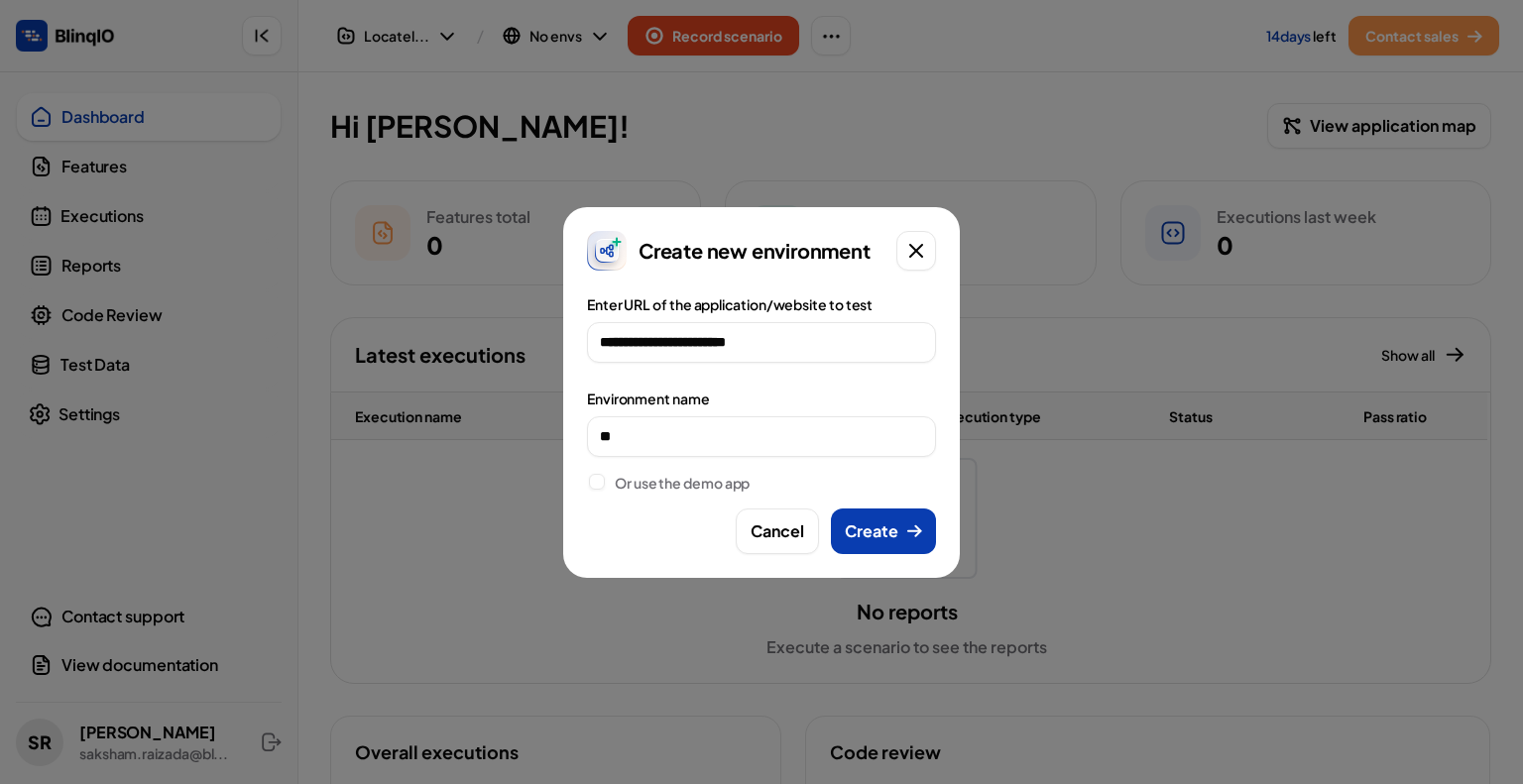 type on "**********" 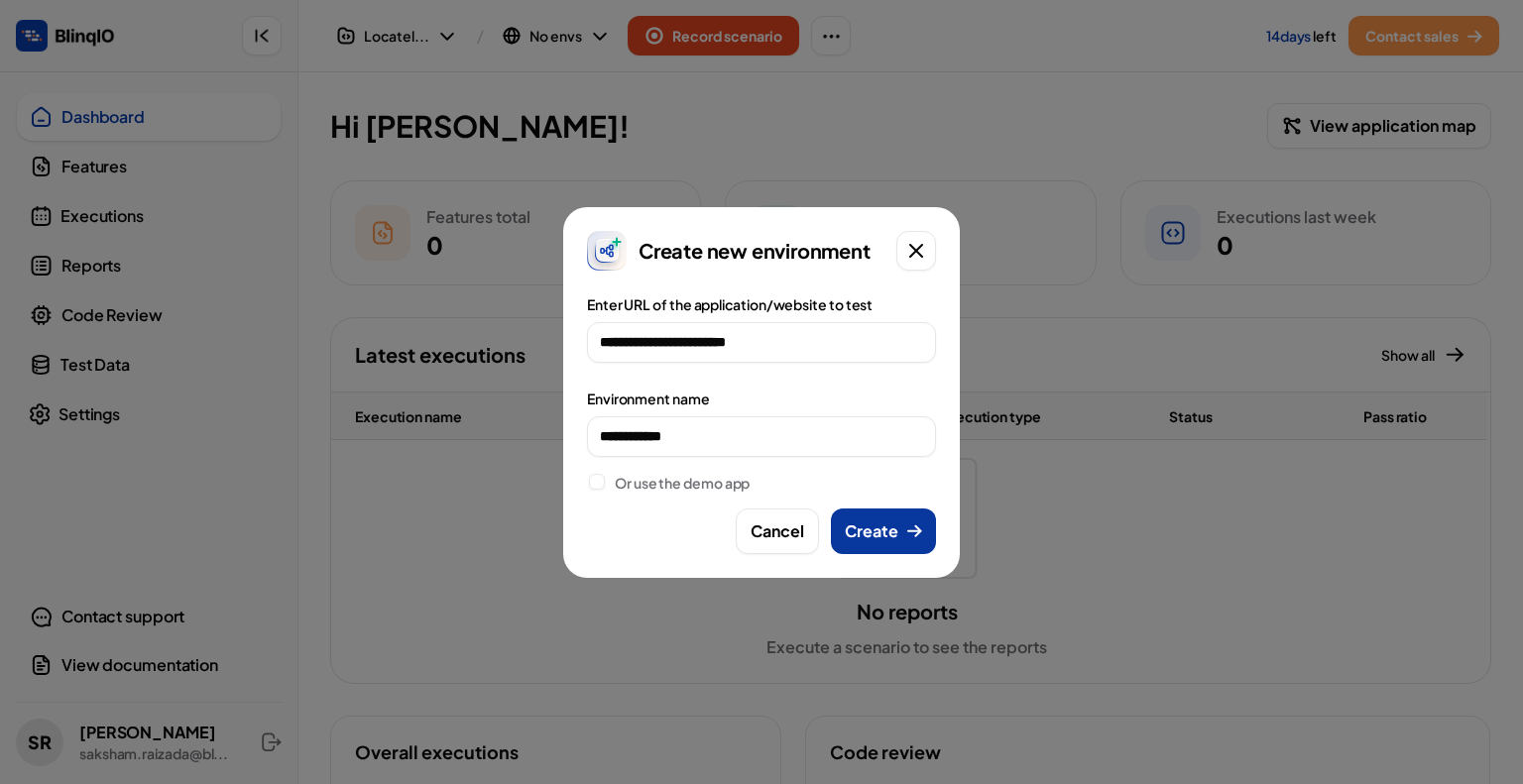 click on "Create" at bounding box center (872, 531) 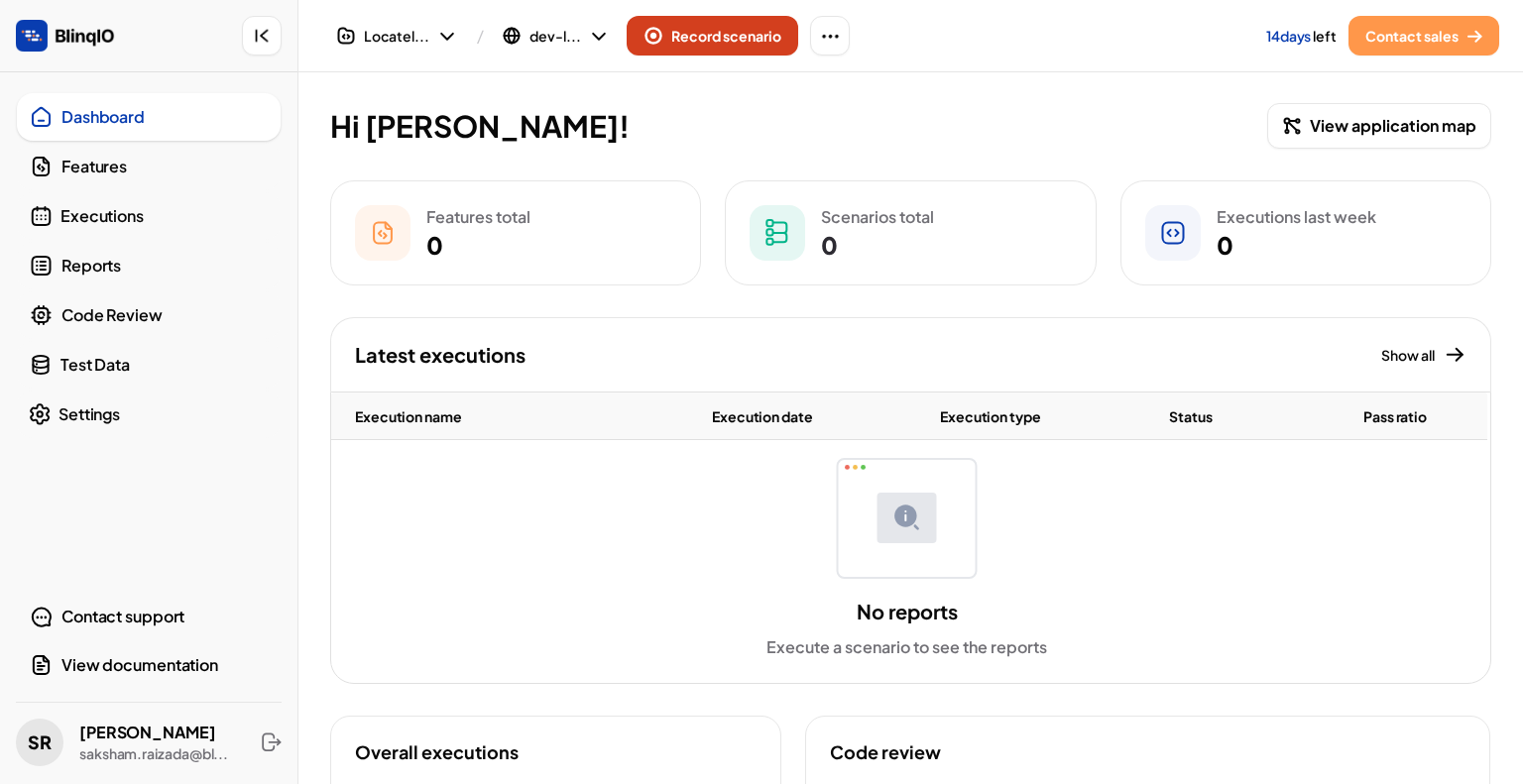 click at bounding box center [653, 36] 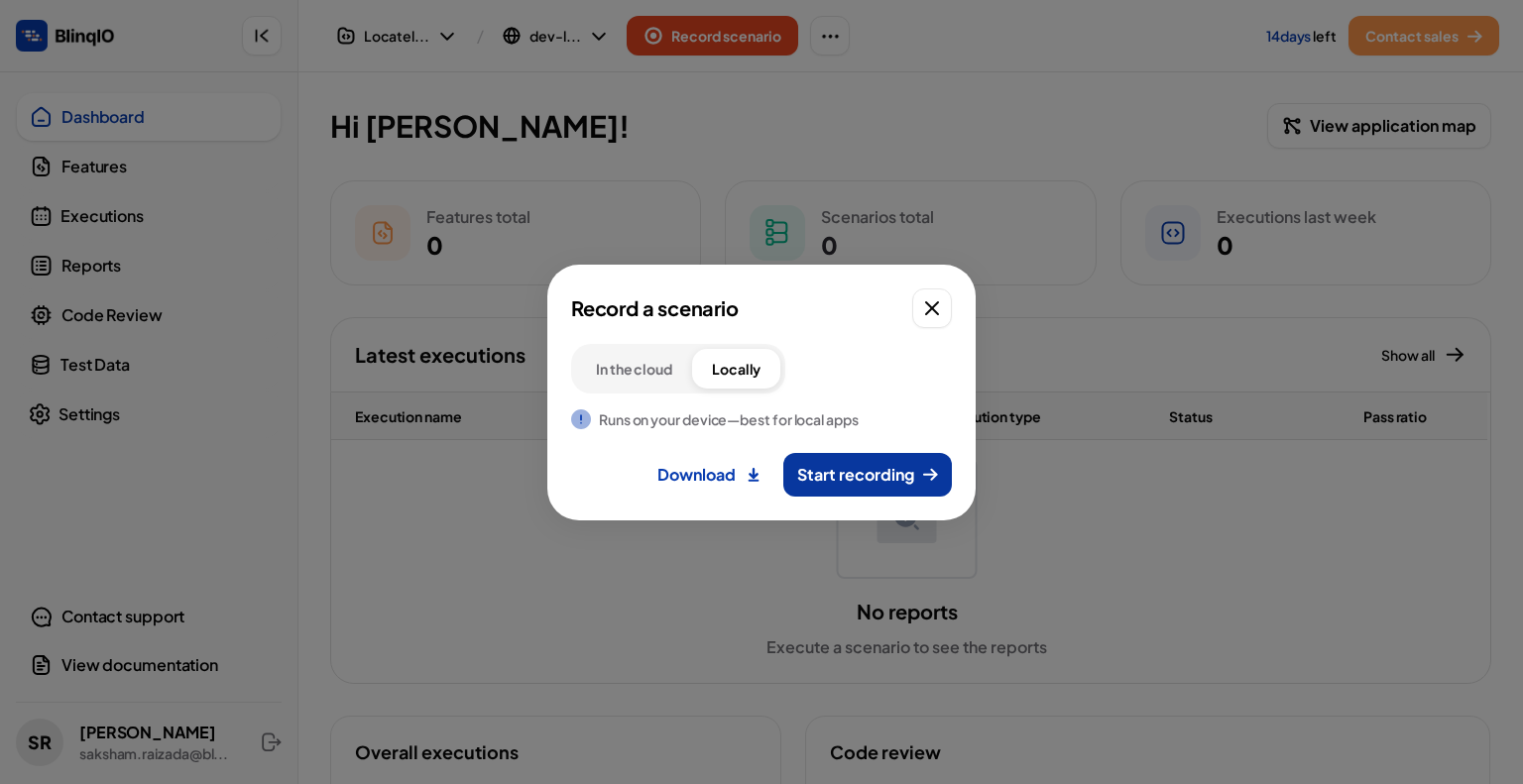 click on "Start recording" at bounding box center [856, 475] 